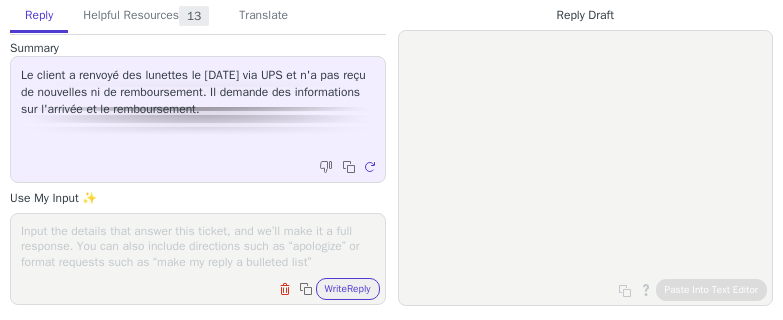 scroll, scrollTop: 0, scrollLeft: 0, axis: both 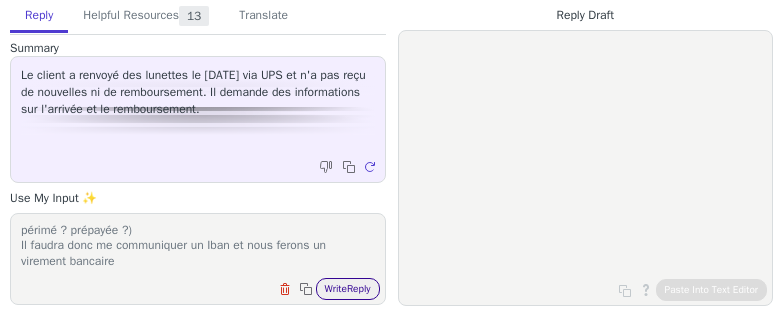 type on "Bonjour,
nous avons fais le remboursement le [DATE] date de traitement du colis par le service retour sur la carte [CARD_TYPE] finissant par [LAST_FOUR_DIGITS] voir screenshot.
Cepandant le remboursement à été refusé par la banque (carte périmé ? prépayée ?)
Il faudra donc me communiquer un Iban et nous ferons un virement bancaire" 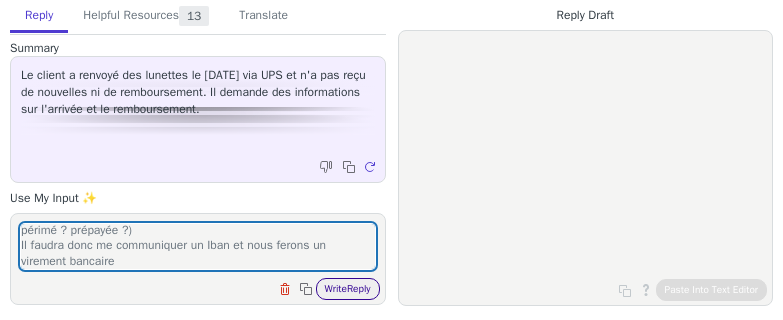 click on "Write  Reply" at bounding box center [348, 289] 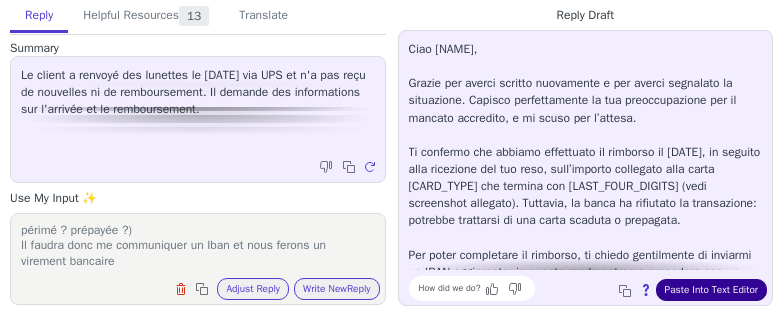 click on "Paste Into Text Editor" at bounding box center (711, 290) 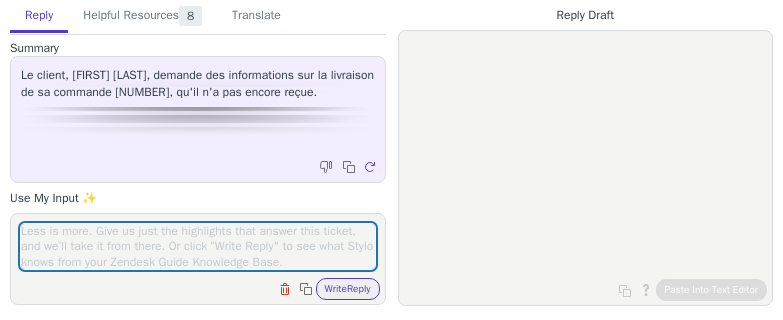 scroll, scrollTop: 0, scrollLeft: 0, axis: both 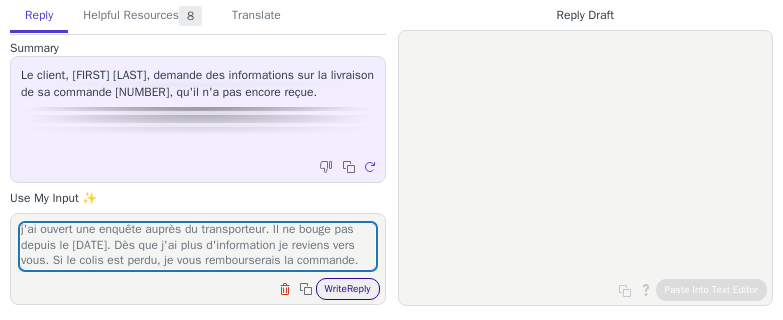 type on "Bonjour,
j'ai ouvert une enquête auprès du transporteur. Il ne bouge pas depuis le [DATE]. Dès que j'ai plus d'information je reviens vers vous. Si le colis est perdu, je vous rembourserais la commande." 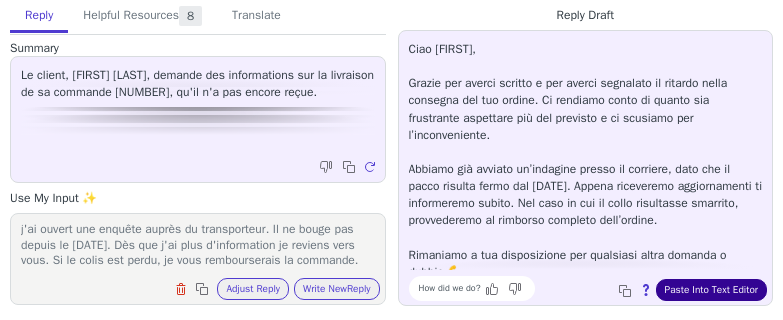 click on "Paste Into Text Editor" at bounding box center (711, 290) 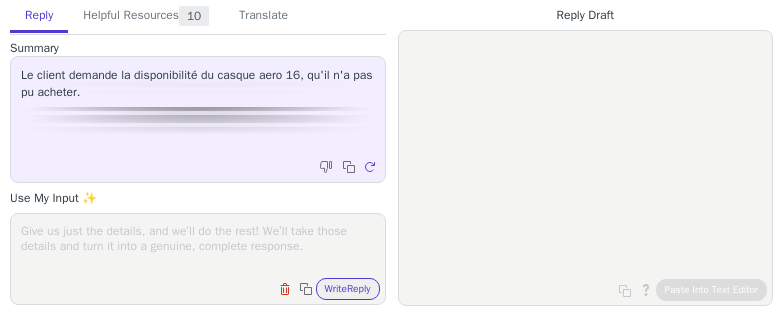 scroll, scrollTop: 0, scrollLeft: 0, axis: both 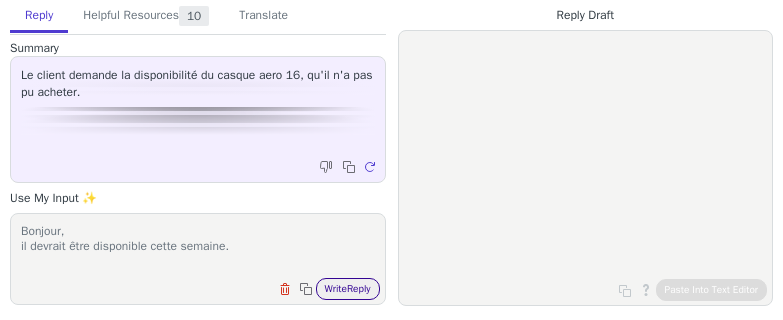 type on "Bonjour,
il devrait être disponible cette semaine." 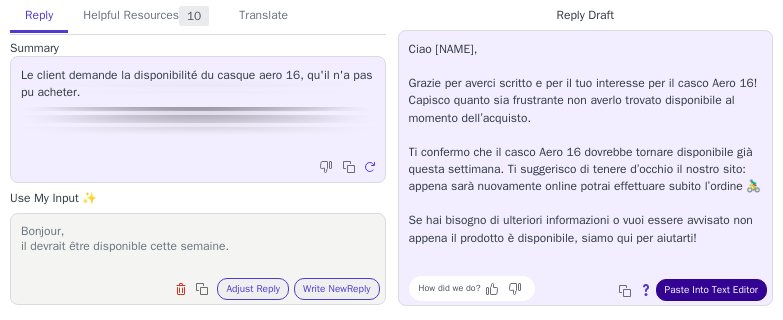 click on "Paste Into Text Editor" at bounding box center [711, 290] 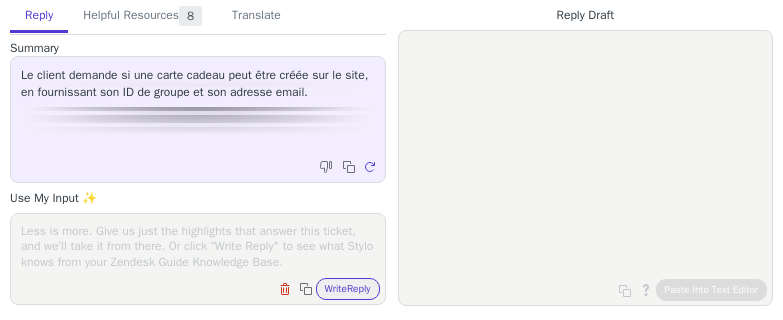 scroll, scrollTop: 0, scrollLeft: 0, axis: both 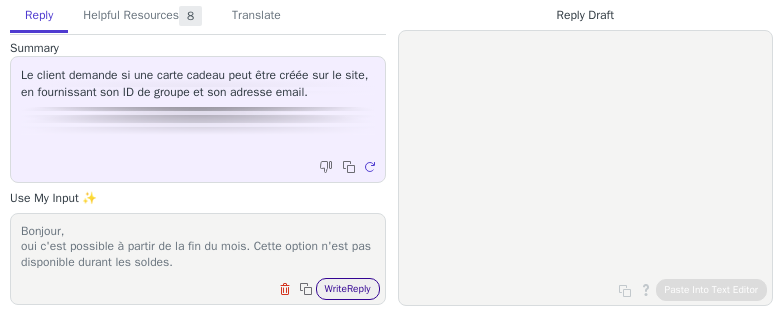 type on "Bonjour,
oui c'est possible à partir de la fin du mois. Cette option n'est pas disponible durant les soldes." 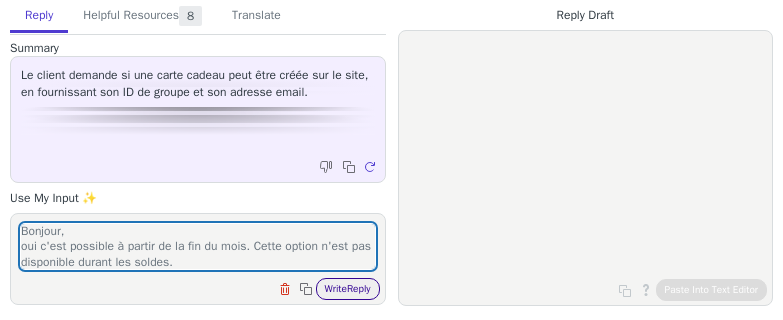 click on "Write  Reply" at bounding box center (348, 289) 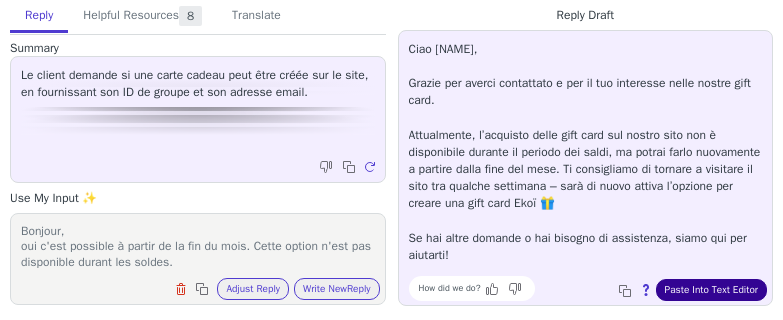 click on "Paste Into Text Editor" at bounding box center [711, 290] 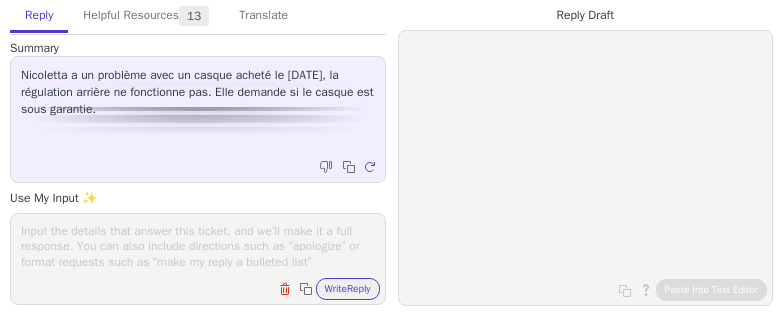 scroll, scrollTop: 0, scrollLeft: 0, axis: both 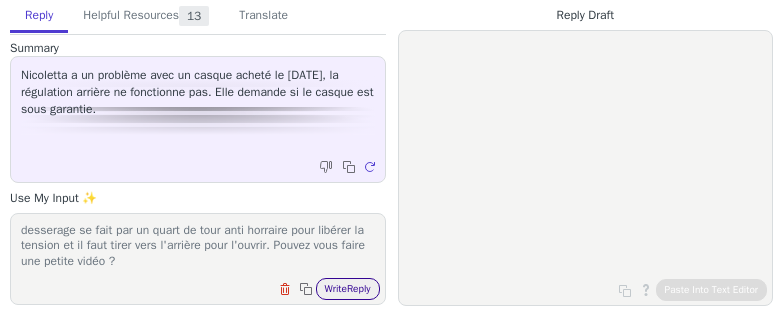 type on "Bonjour,
il s'agit d'une boucle atop, pour le serrage c'est micrométrique, le desserage se fait par un quart de tour anti horraire pour libérer la tension et il faut tirer vers l'arrière pour l'ouvrir. Pouvez vous faire une petite vidéo ?" 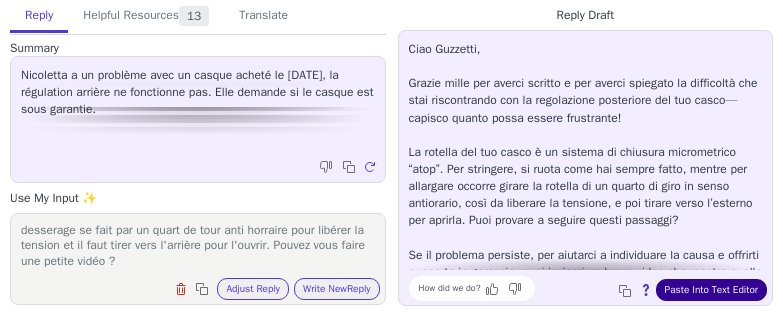 click on "Paste Into Text Editor" at bounding box center [711, 290] 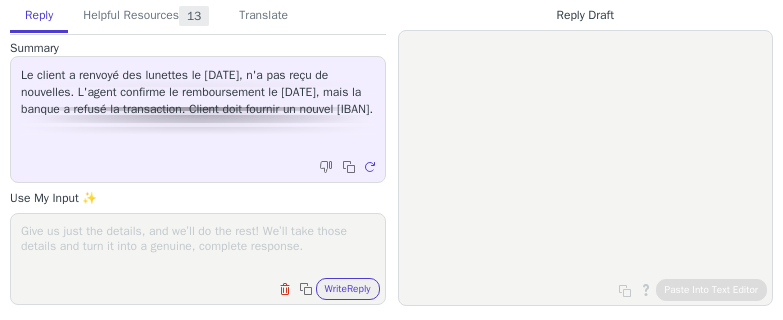 scroll, scrollTop: 0, scrollLeft: 0, axis: both 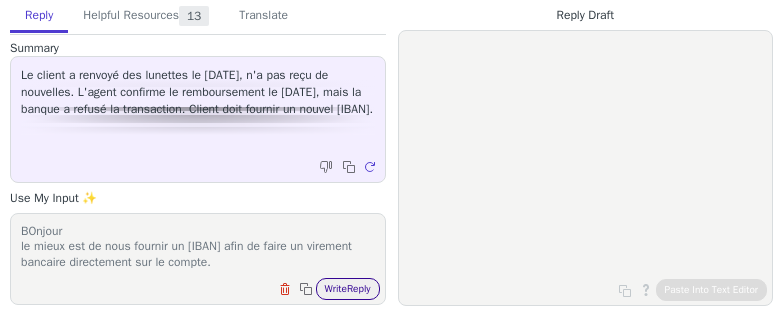 type on "BOnjour
le mieux est de nous fournir un Iban afin de faire un virement bancaire directement sur le compte." 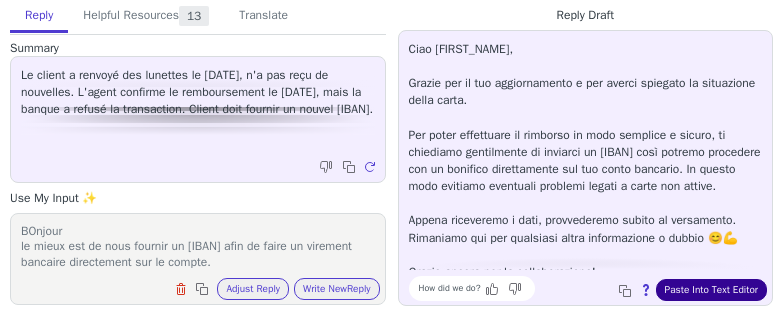 click on "Paste Into Text Editor" at bounding box center [711, 290] 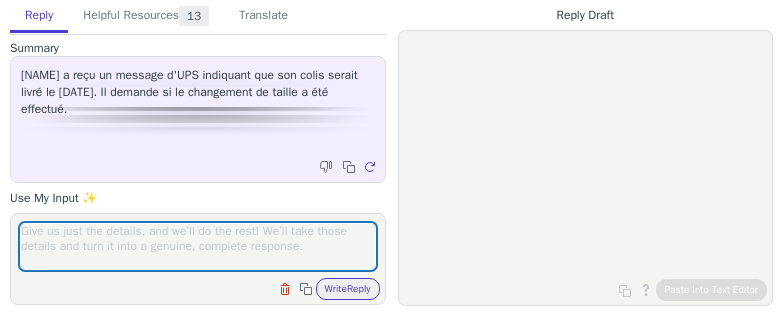 scroll, scrollTop: 0, scrollLeft: 0, axis: both 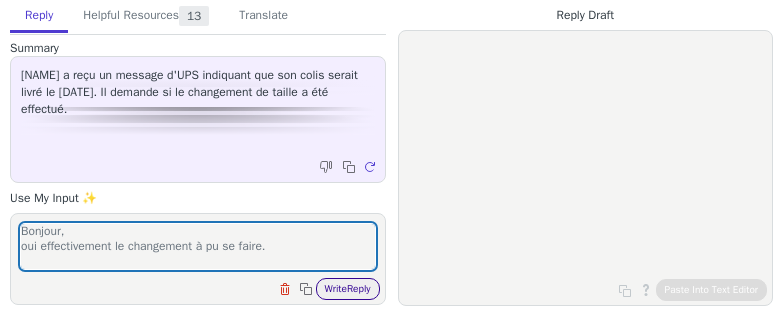 type on "Bonjour,
oui effectivement le changement à pu se faire." 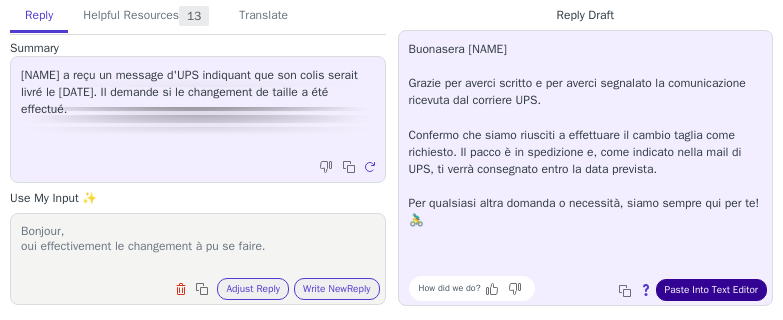 click on "Paste Into Text Editor" at bounding box center (711, 290) 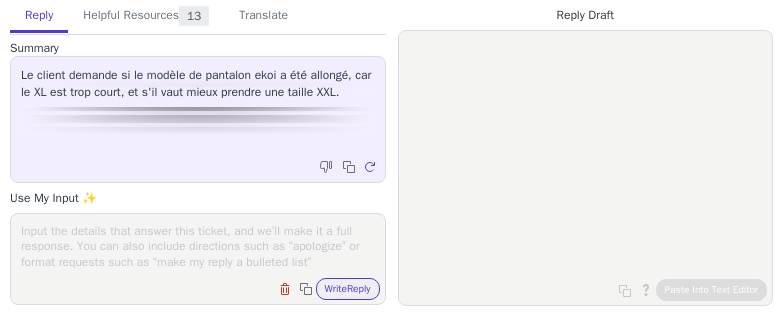 scroll, scrollTop: 0, scrollLeft: 0, axis: both 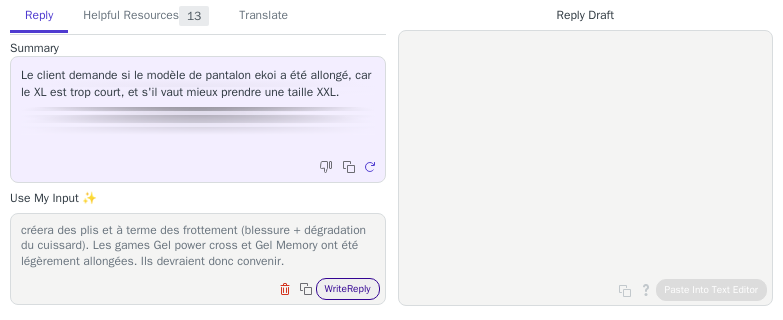 type on "Bonjour,
je vous conseil de rester sur la taille XL, car trop large le cuissard créera des plis et à terme des frottement (blessure + dégradation du cuissard). Les games Gel power cross et Gel Memory ont été légèrement allongées. Ils devraient donc convenir." 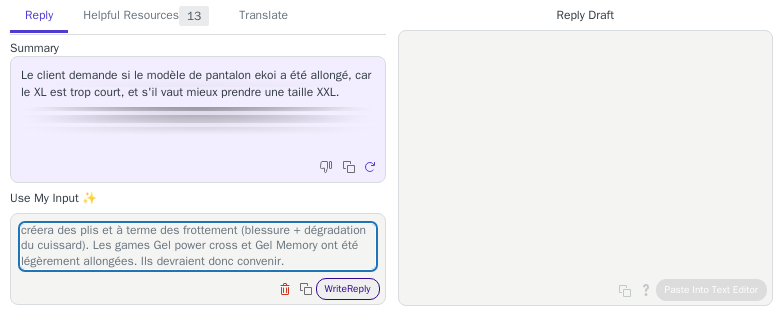 click on "Write  Reply" at bounding box center [348, 289] 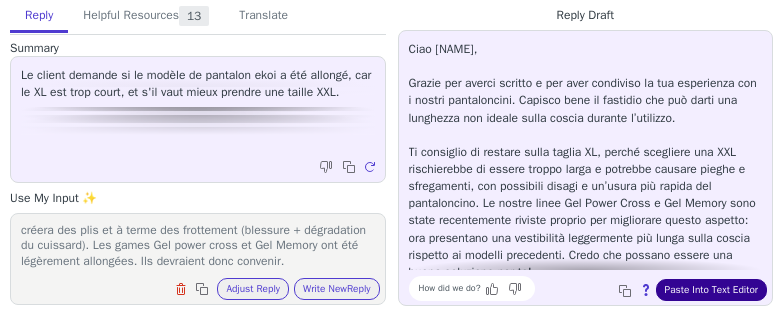 click on "Paste Into Text Editor" at bounding box center [711, 290] 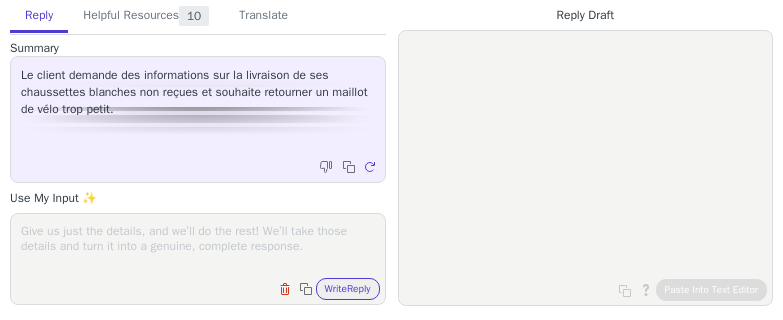 scroll, scrollTop: 0, scrollLeft: 0, axis: both 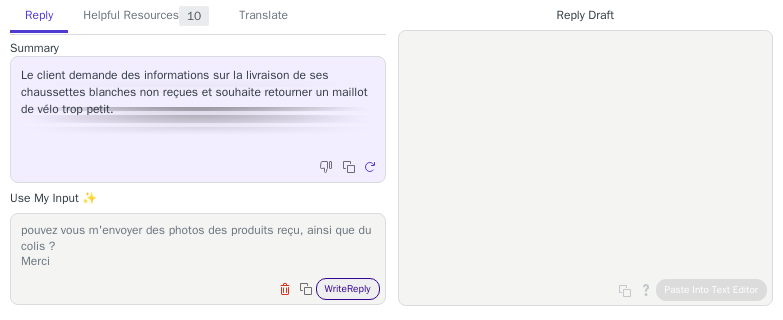 type on "BOnjour,
pouvez vous m'envoyer des photos des produits reçu, ainsi que du colis ?
Merci" 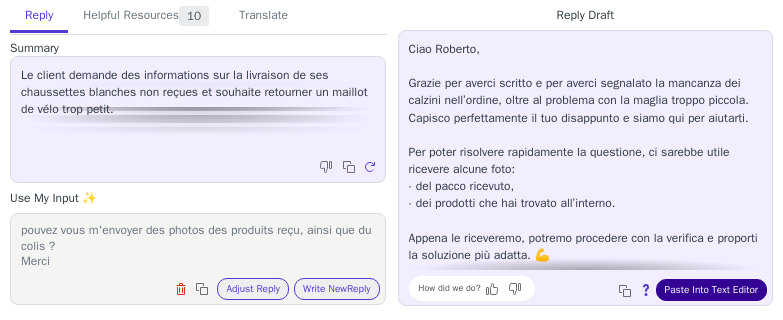 click on "Paste Into Text Editor" at bounding box center (711, 290) 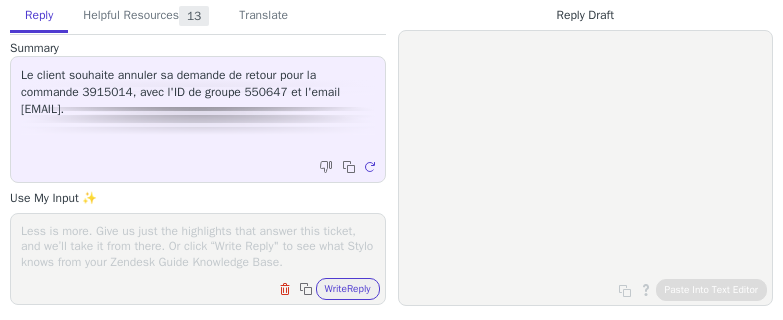 scroll, scrollTop: 0, scrollLeft: 0, axis: both 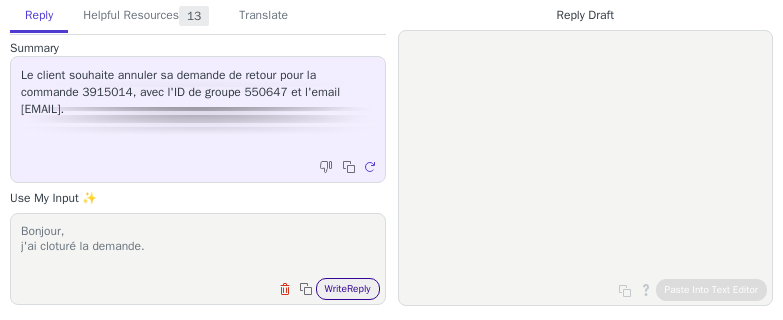 type on "Bonjour,
j'ai cloturé la demande." 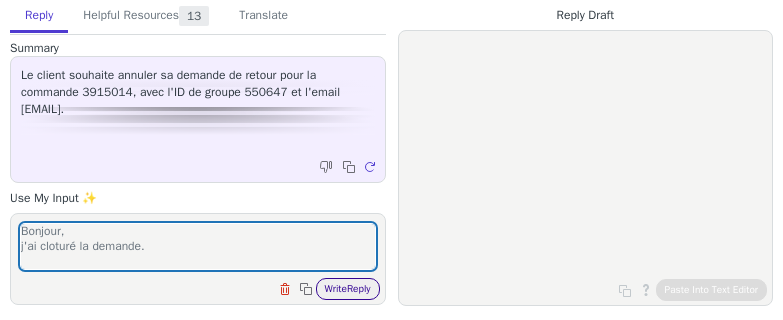 click on "Write  Reply" at bounding box center (348, 289) 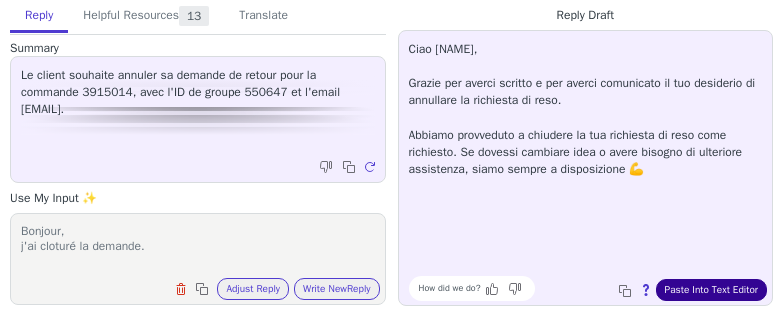 click on "Paste Into Text Editor" at bounding box center [711, 290] 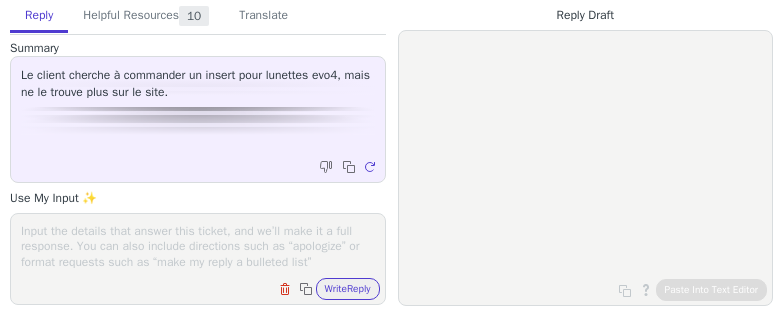 scroll, scrollTop: 0, scrollLeft: 0, axis: both 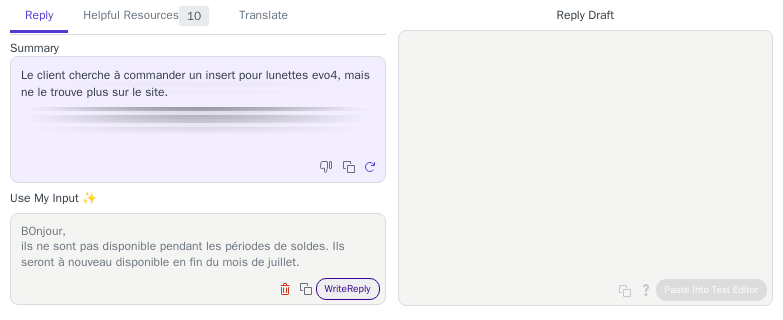 type on "BOnjour,
ils ne sont pas disponible pendant les périodes de soldes. Ils seront à nouveau disponible en fin du mois de juillet." 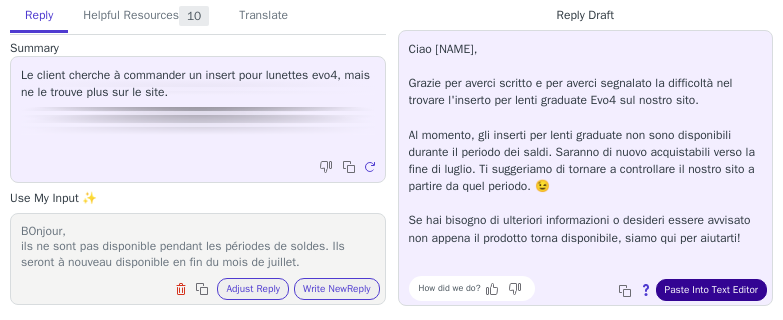 click on "Paste Into Text Editor" at bounding box center (711, 290) 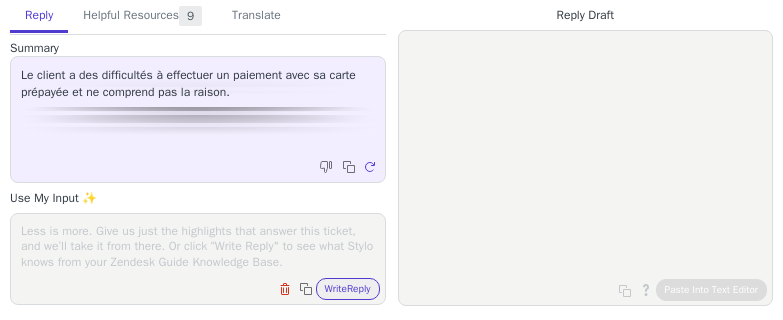 scroll, scrollTop: 0, scrollLeft: 0, axis: both 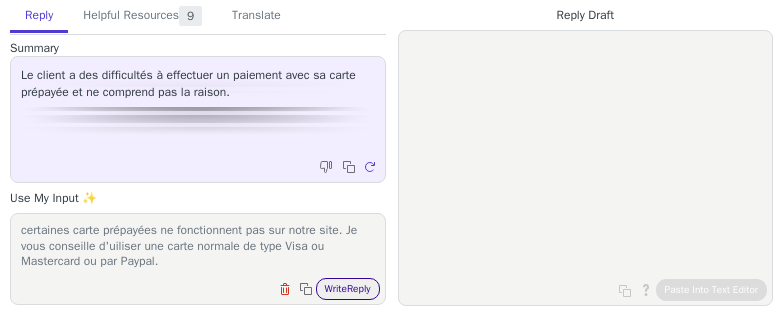 type on "Bonjour,
certaines carte prépayées ne fonctionnent pas sur notre site. Je vous conseille d'uiliser une carte normale de type Visa ou Mastercard ou par Paypal." 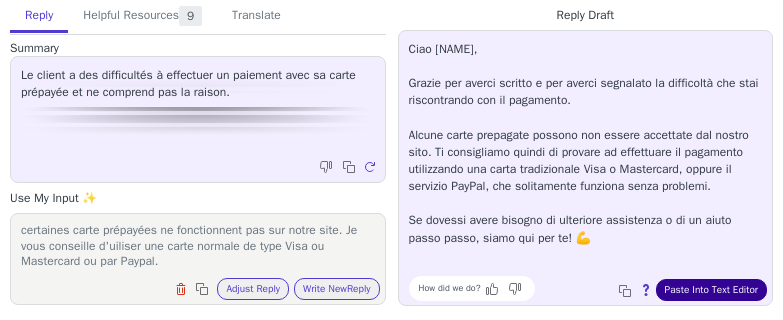 click on "Paste Into Text Editor" at bounding box center [711, 290] 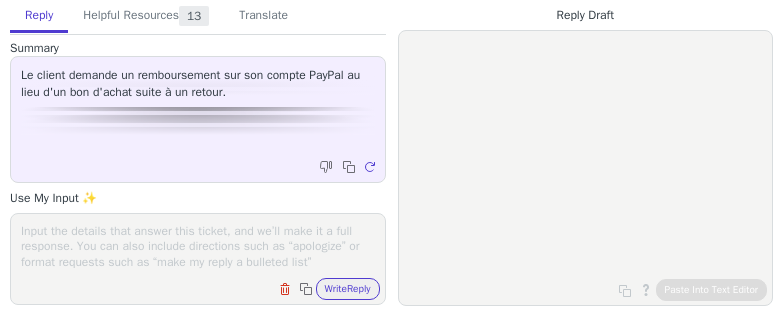 scroll, scrollTop: 0, scrollLeft: 0, axis: both 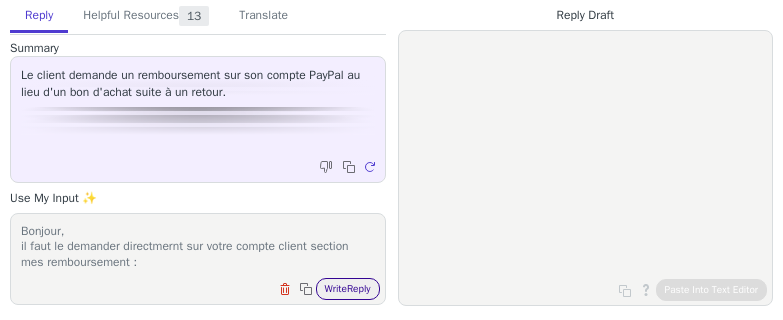 type on "Bonjour,
il faut le demander directmernt sur votre compte client section mes remboursement :" 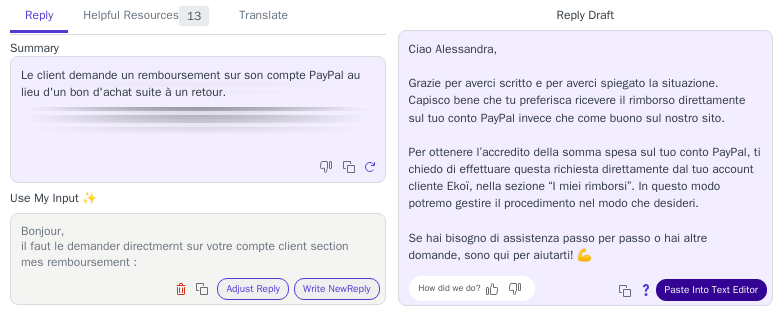 click on "Paste Into Text Editor" at bounding box center (711, 290) 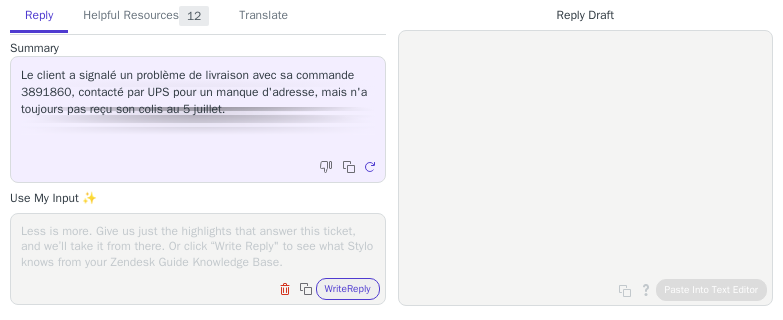 scroll, scrollTop: 0, scrollLeft: 0, axis: both 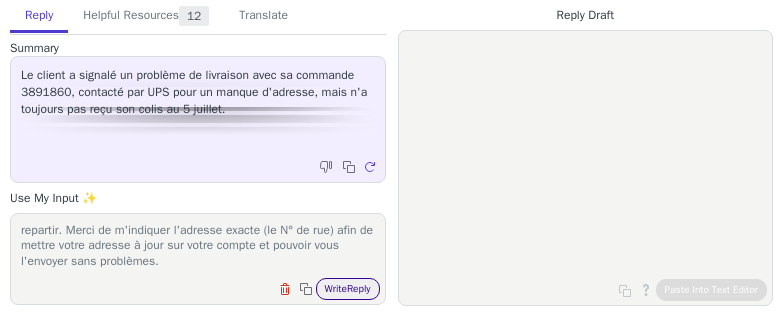 type on "Bonjour,
le colis est en retour chez nous. A réception nous vous le ferons repartir. Merci de m'indiquer l'adresse exacte (le N° de rue) afin de mettre votre adresse à jour sur votre compte et pouvoir vous l'envoyer sans problèmes." 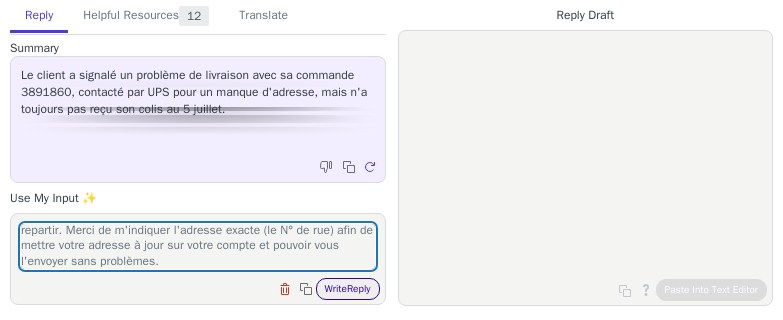 click on "Write  Reply" at bounding box center [348, 289] 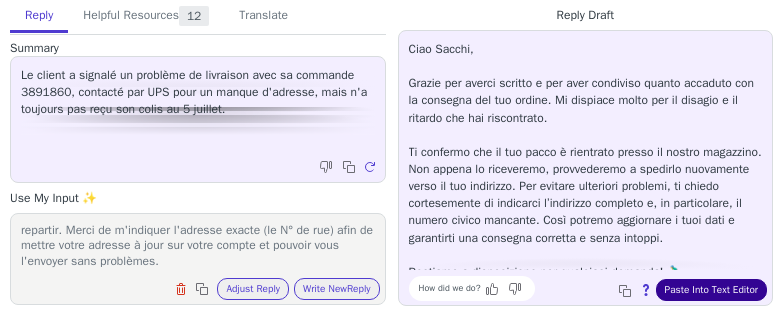 click on "Paste Into Text Editor" at bounding box center (711, 290) 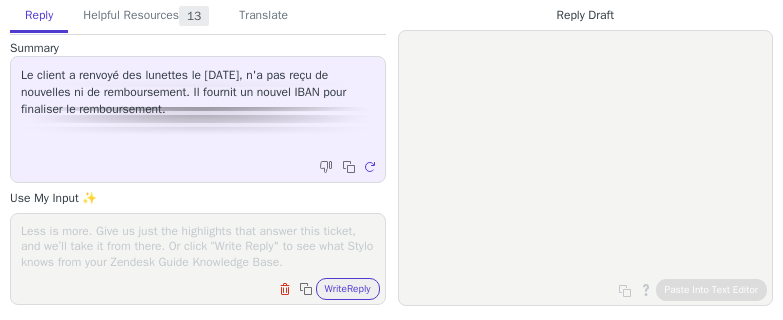 click on "Clear field Copy to clipboard Write  Reply" at bounding box center (198, 259) 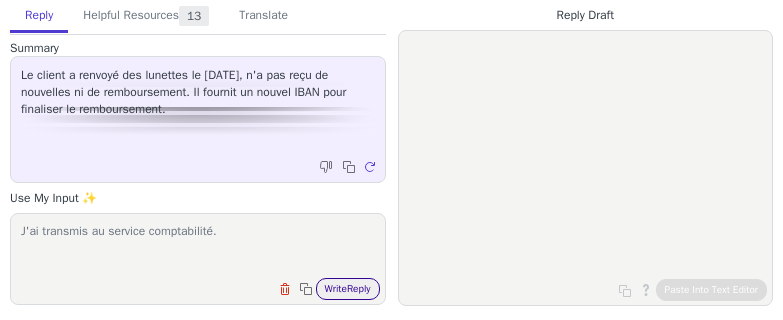 type on "J'ai transmis au service comptabilité." 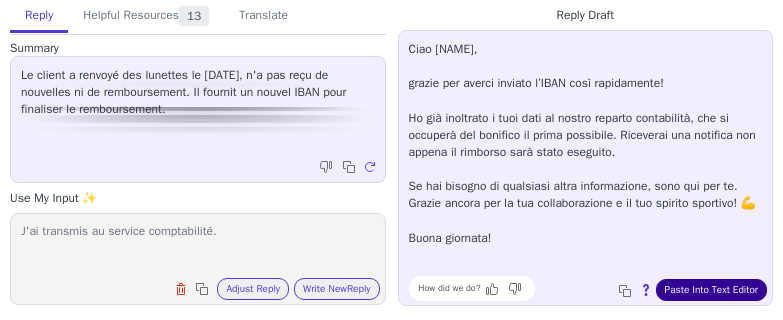 click on "Paste Into Text Editor" at bounding box center (711, 290) 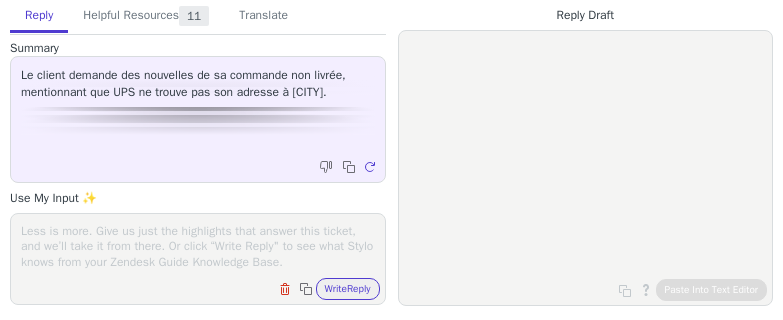 scroll, scrollTop: 0, scrollLeft: 0, axis: both 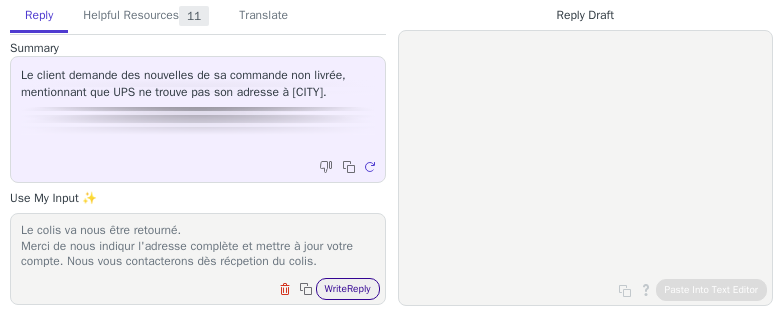 type on "Bonjour,
il manque le N° de rue sur votre compte EKOÏ et du coup sur l'étiquette d'expédition.
Le colis va nous être retourné.
Merci de nous indiqur l'adresse complète et mettre à jour votre compte. Nous vous contacterons dès récpetion du colis." 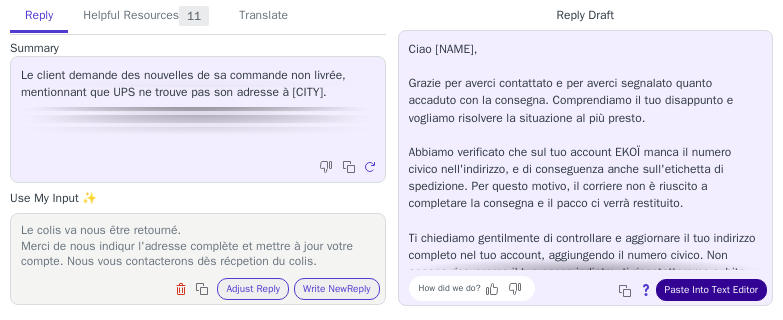 click on "Paste Into Text Editor" at bounding box center [711, 290] 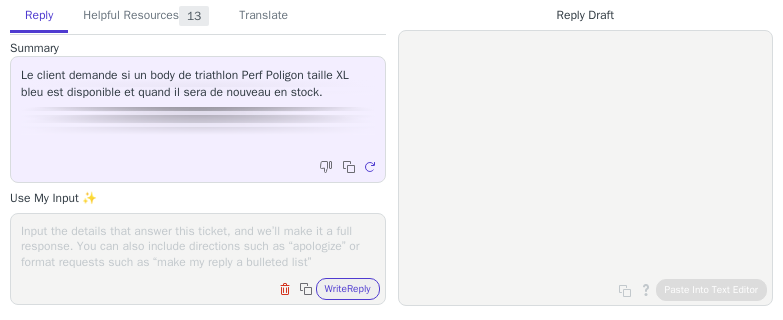 scroll, scrollTop: 0, scrollLeft: 0, axis: both 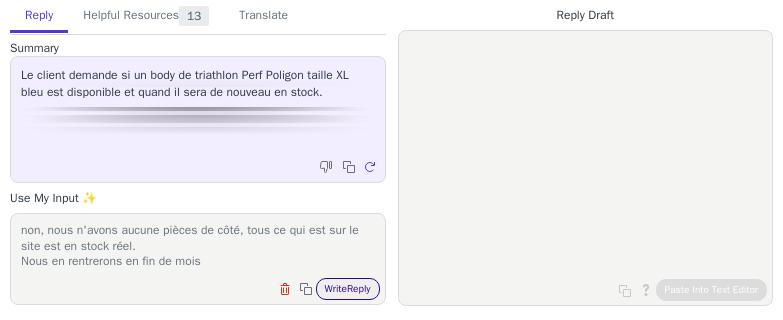 type on "BOnjour
non, nous n'avons aucune pièces de côté, tous ce qui est sur le site est en stock réel.
Nous en rentrerons en fin de mois" 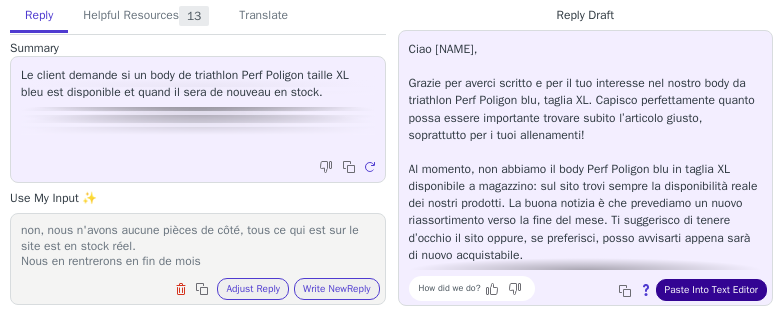 click on "Paste Into Text Editor" at bounding box center (711, 290) 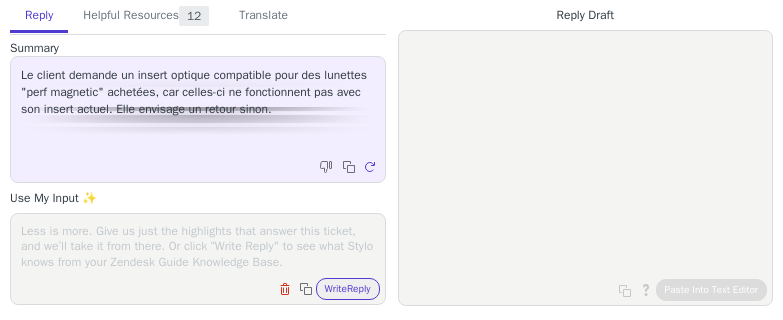 scroll, scrollTop: 0, scrollLeft: 0, axis: both 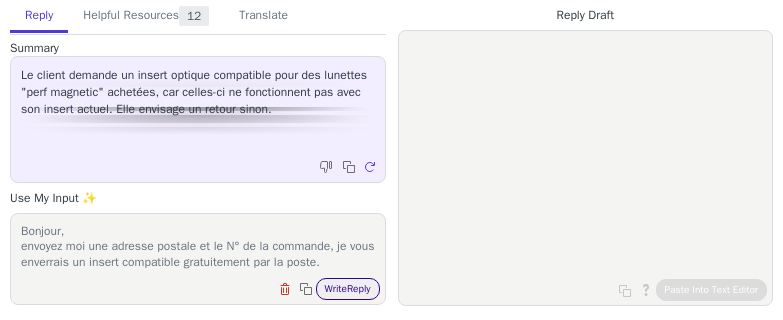type on "Bonjour,
envoyez moi une adresse postale et le N° de la commande, je vous enverrais un insert compatible gratuitement par la poste." 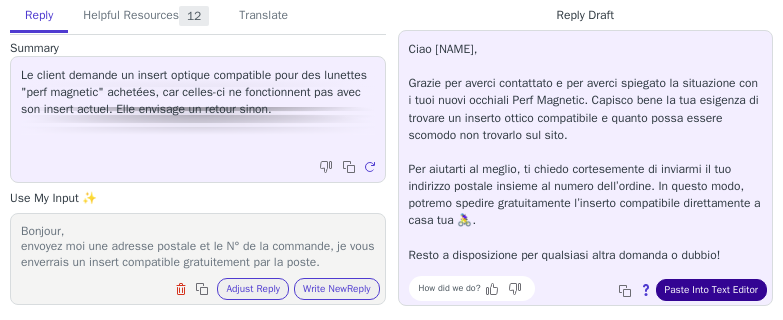 click on "Paste Into Text Editor" at bounding box center [711, 290] 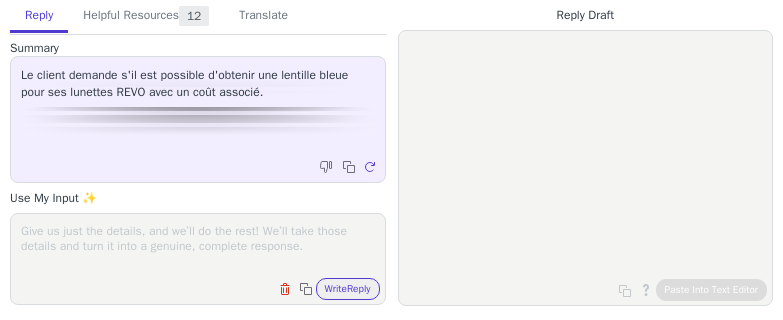 scroll, scrollTop: 0, scrollLeft: 0, axis: both 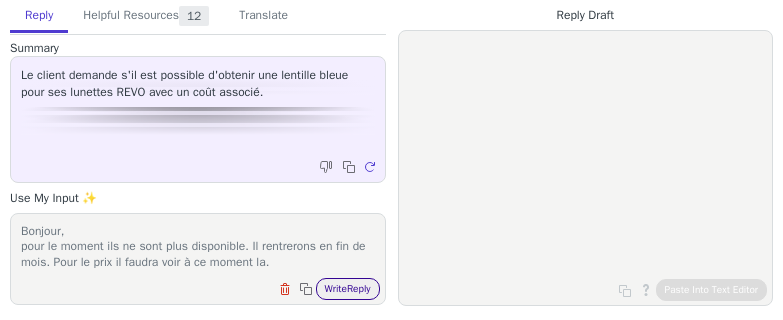 type on "Bonjour,
pour le moment ils ne sont plus disponible. Il rentrerons en fin de mois. Pour le prix il faudra voir à ce moment la." 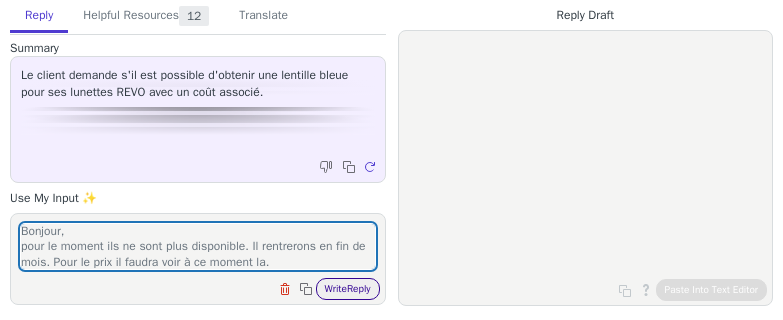 click on "Write  Reply" at bounding box center (348, 289) 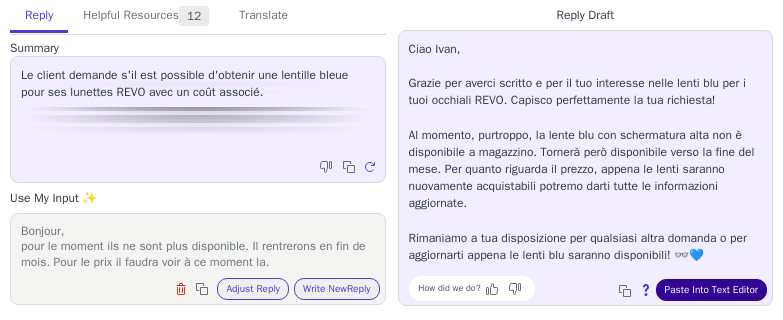 click on "Paste Into Text Editor" at bounding box center [711, 290] 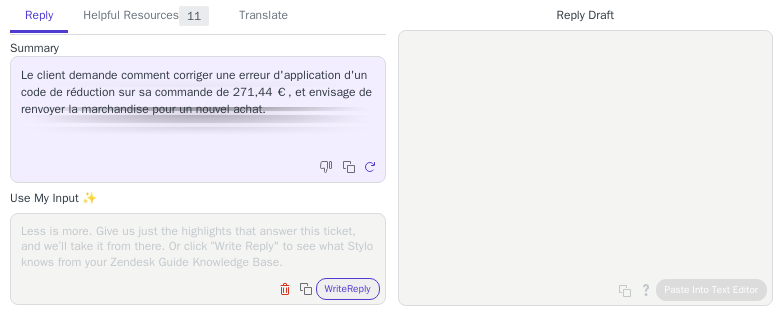scroll, scrollTop: 0, scrollLeft: 0, axis: both 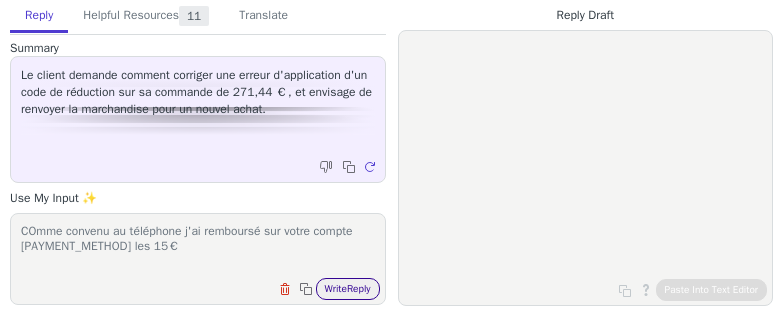type on "COmme convenu au téléphone j'ai remboursé sur votre compte [PAYMENT_METHOD] les 15€" 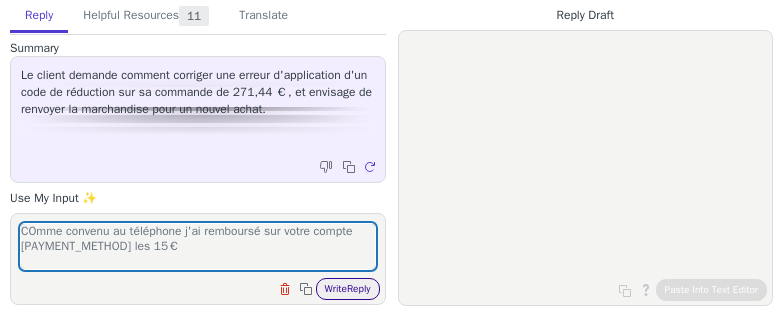 click on "Write  Reply" at bounding box center [348, 289] 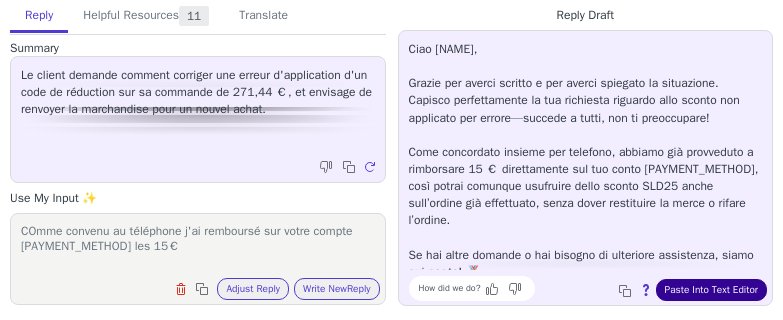 click on "Paste Into Text Editor" at bounding box center (711, 290) 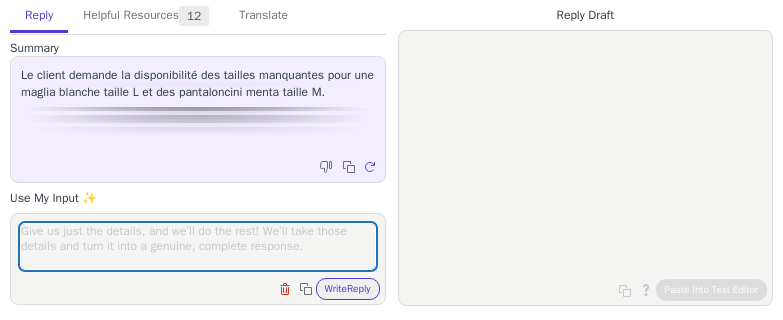 scroll, scrollTop: 0, scrollLeft: 0, axis: both 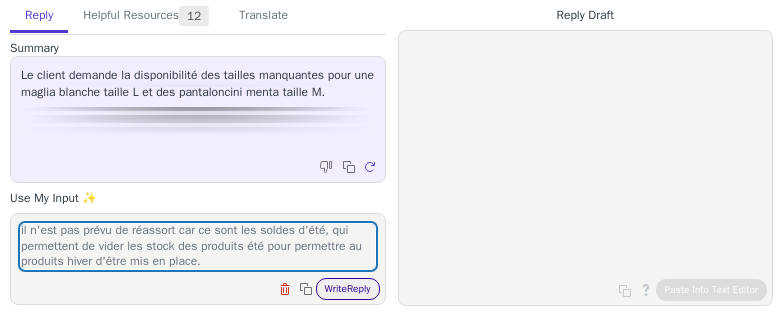 click on "Write  Reply" at bounding box center [348, 289] 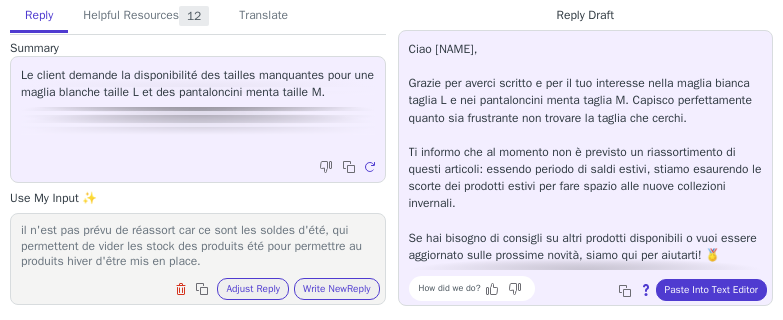 click on "BOnjour,
il n'est pas prévu de réassort car ce sont les soldes d'été, qui permettent de vider les stock des produits été pour permettre au produits hiver d'être mis en place." at bounding box center (198, 246) 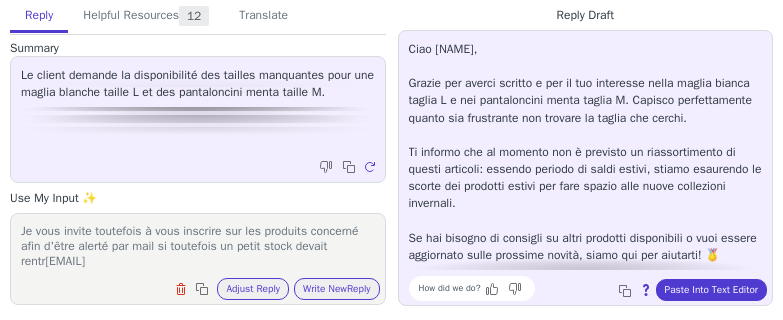 scroll, scrollTop: 62, scrollLeft: 0, axis: vertical 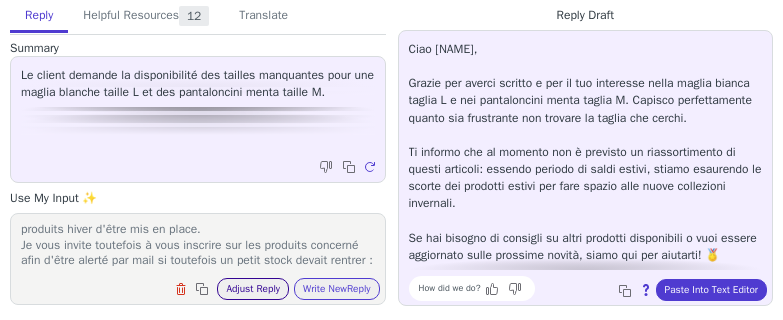 type on "BOnjour,
il n'est pas prévu de réassort car ce sont les soldes d'été, qui permettent de vider les stock des produits été pour permettre au produits hiver d'être mis en place.
Je vous invite toutefois à vous inscrire sur les produits concerné afin d'être alerté par mail si toutefois un petit stock devait rentrer :" 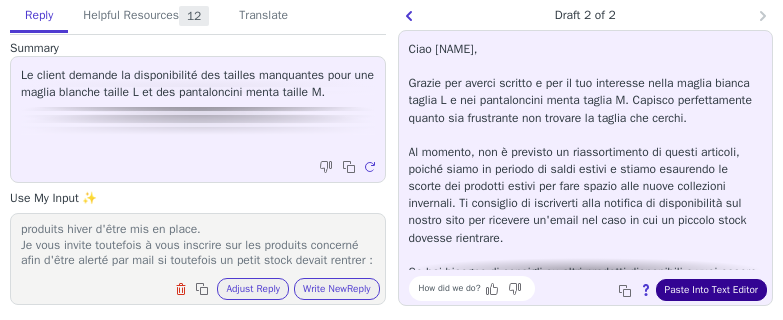 click on "Paste Into Text Editor" at bounding box center (711, 290) 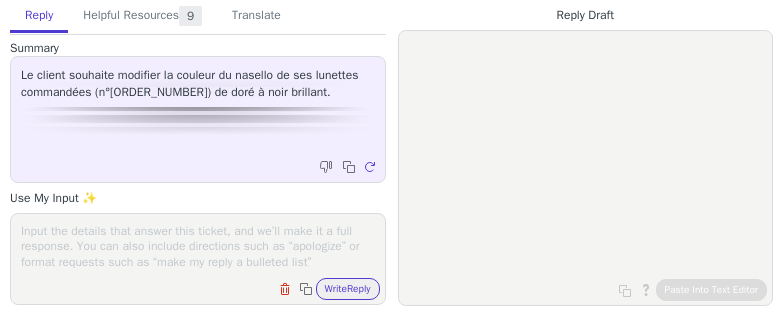 scroll, scrollTop: 0, scrollLeft: 0, axis: both 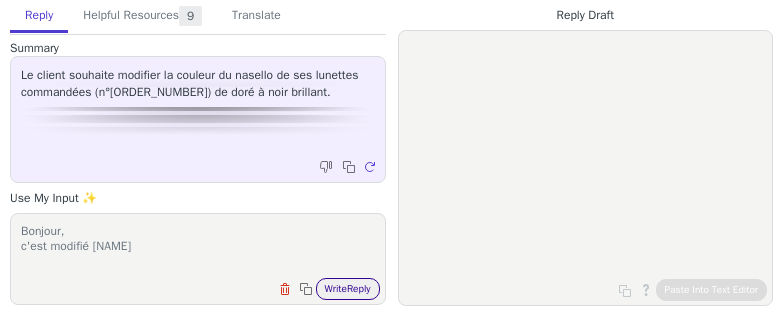 type on "Bonjour,
c'est modifié" 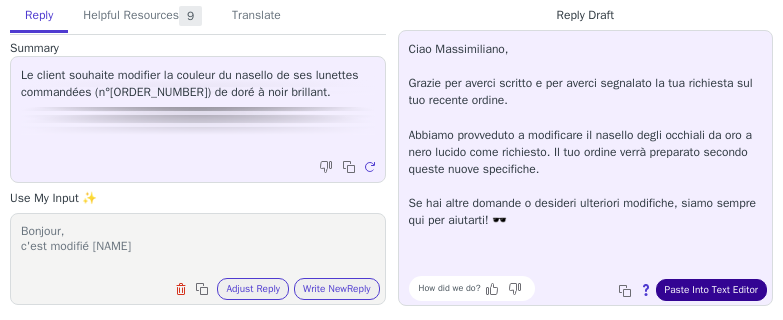 click on "Paste Into Text Editor" at bounding box center [711, 290] 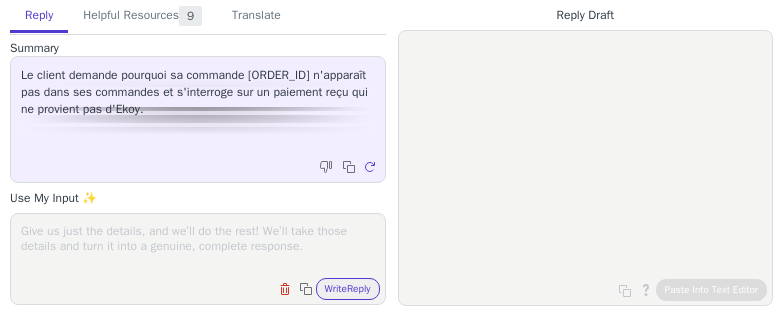 scroll, scrollTop: 0, scrollLeft: 0, axis: both 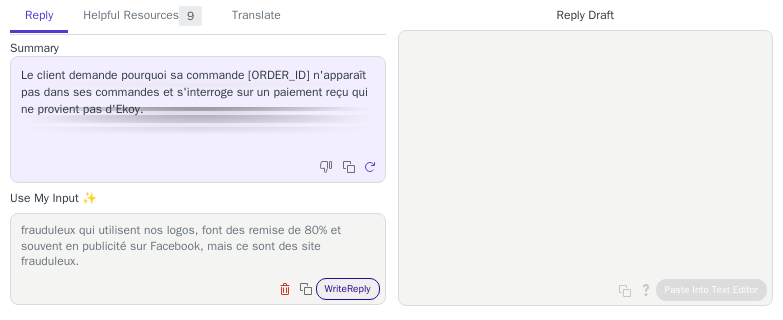 type on "Bonjour,
non, ce n'est pas une commande EKOÏ. Pouvez vous m'envoyer un screenshot sur quel site avez vous commandé ? Il existe des site frauduleux qui utilisent nos logos, font des remise de 80% et souvent en publicité sur Facebook, mais ce sont des site frauduleux." 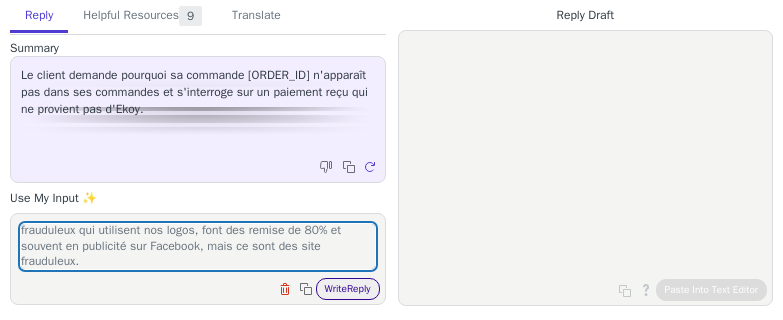 click on "Write  Reply" at bounding box center [348, 289] 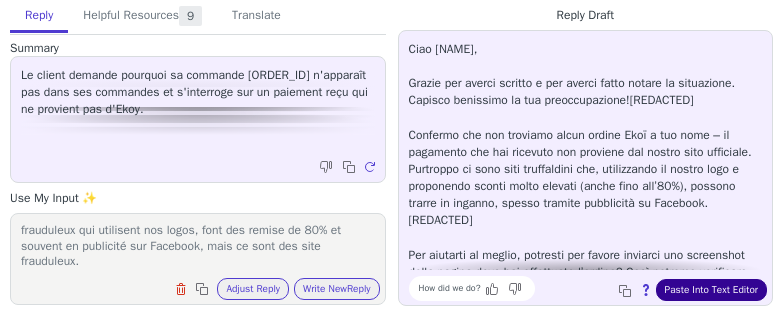 click on "Paste Into Text Editor" at bounding box center (711, 290) 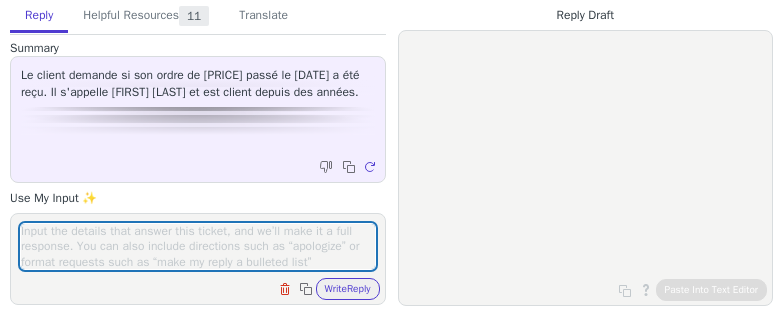 scroll, scrollTop: 0, scrollLeft: 0, axis: both 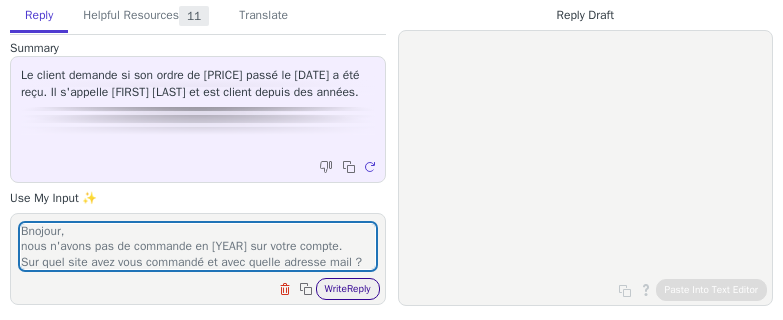 type on "Bnojour,
nous n'avons pas de commande en [YEAR] sur votre compte.
Sur quel site avez vous commandé et avec quelle adresse mail ?" 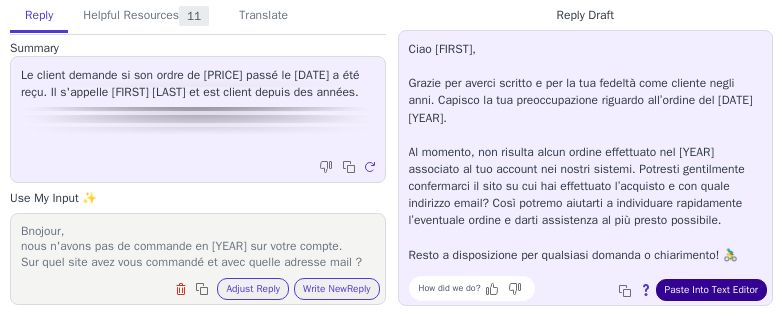 click on "Paste Into Text Editor" at bounding box center (711, 290) 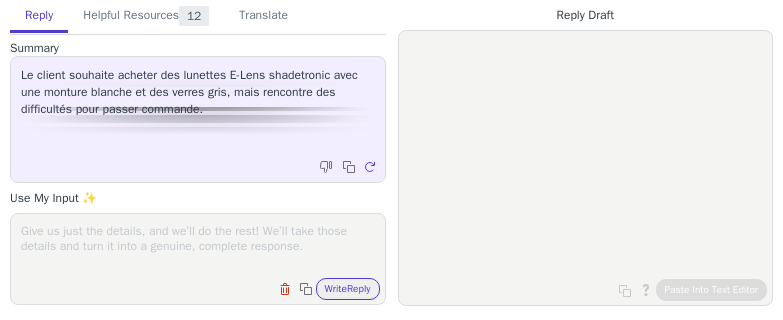 scroll, scrollTop: 0, scrollLeft: 0, axis: both 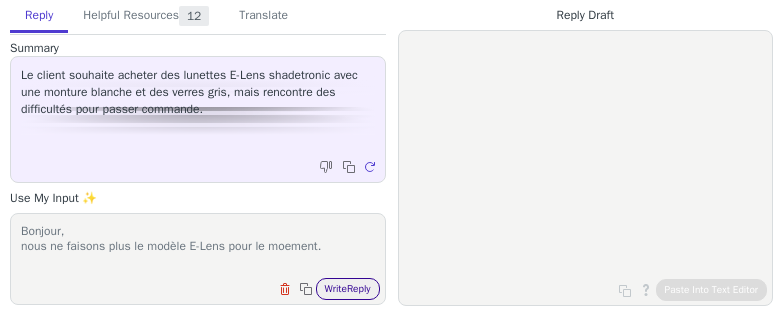 type on "Bonjour,
nous ne faisons plus le modèle E-Lens pour le moement." 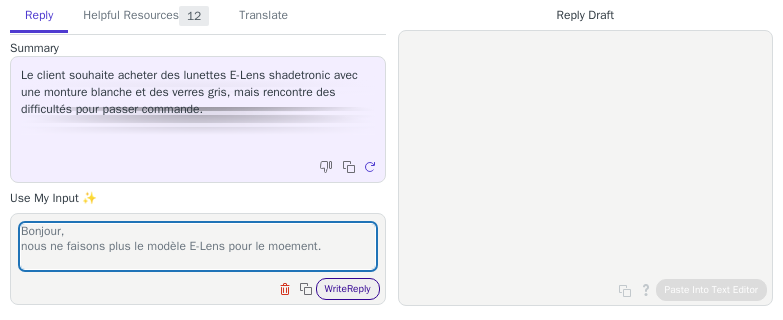 click on "Write  Reply" at bounding box center [348, 289] 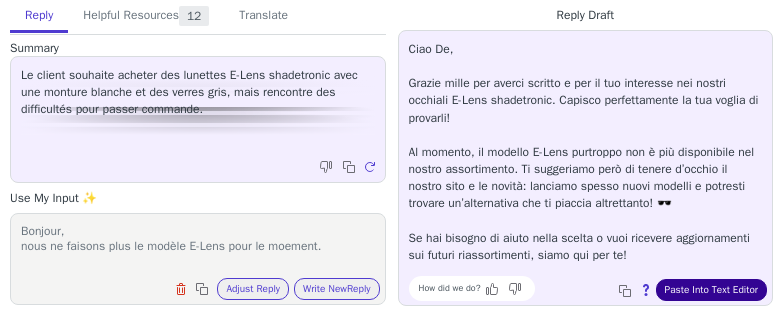 click on "Paste Into Text Editor" at bounding box center [711, 290] 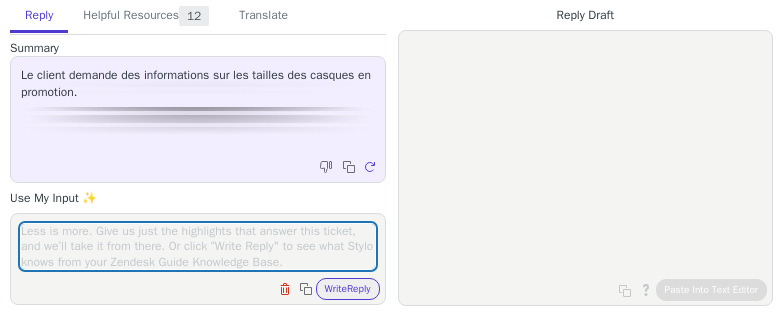scroll, scrollTop: 0, scrollLeft: 0, axis: both 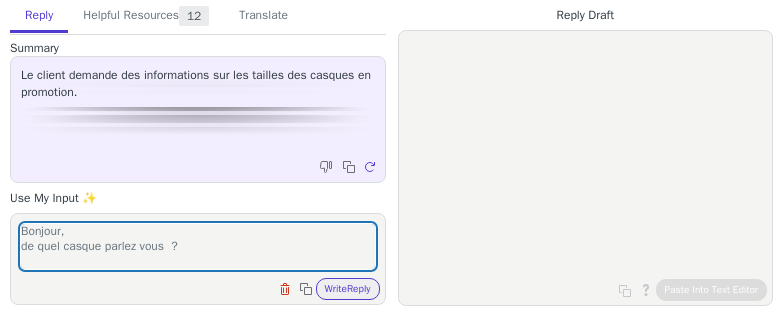 type on "Bonjour,
de quel casque parlez vous  ?" 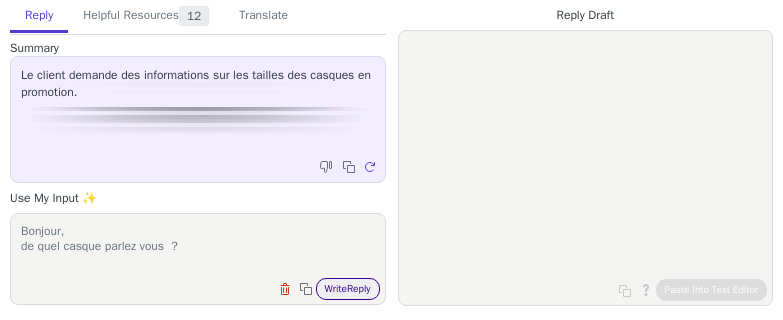 click on "Write  Reply" at bounding box center [348, 289] 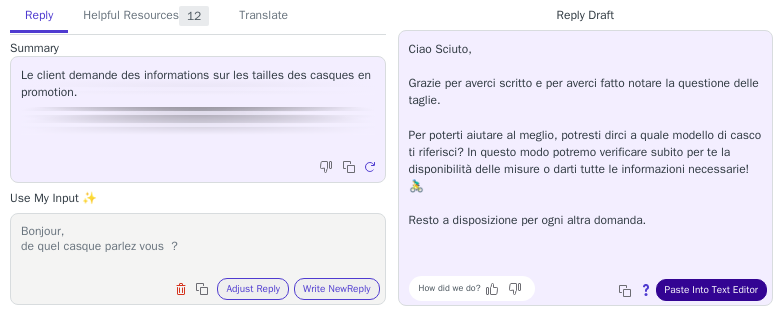click on "Paste Into Text Editor" at bounding box center (711, 290) 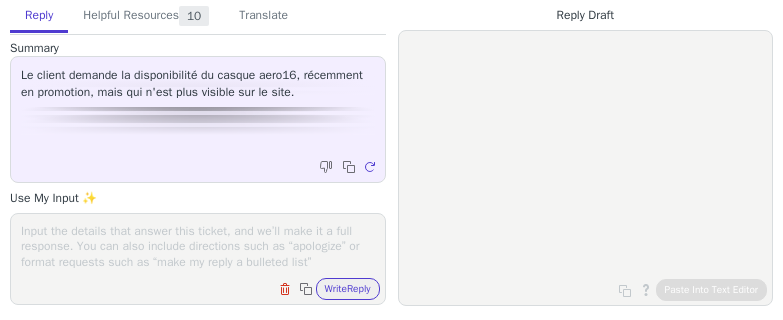 scroll, scrollTop: 0, scrollLeft: 0, axis: both 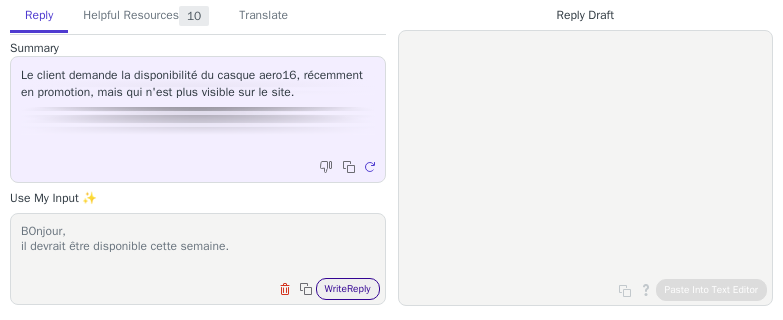 type on "BOnjour,
il devrait être disponible cette semaine." 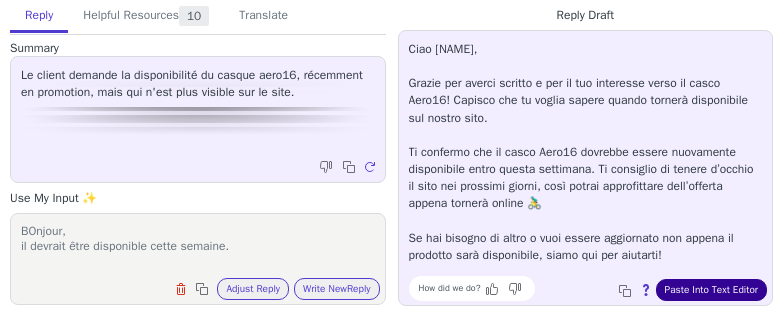 click on "Paste Into Text Editor" at bounding box center [711, 290] 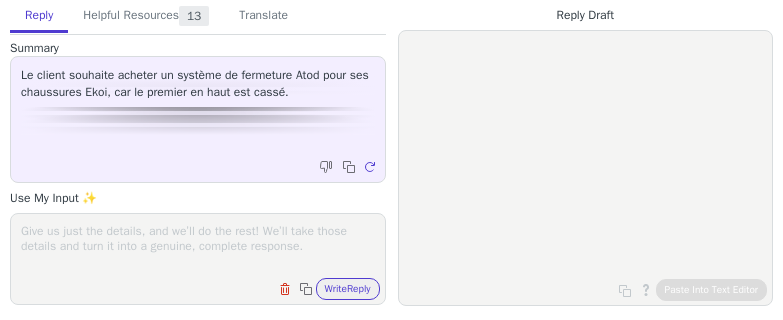 scroll, scrollTop: 0, scrollLeft: 0, axis: both 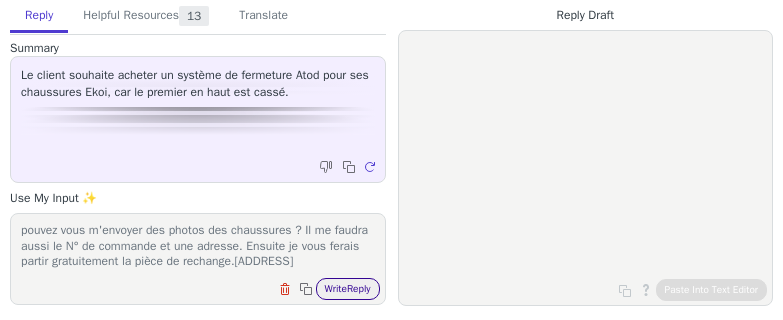 type on "Bonjour,
pouvez vous m'envoyer des photos des chaussures ? Il me faudra aussi le N° de commande et une adresse. Ensuite je vous ferais partir gratuitement la pièce de rechange." 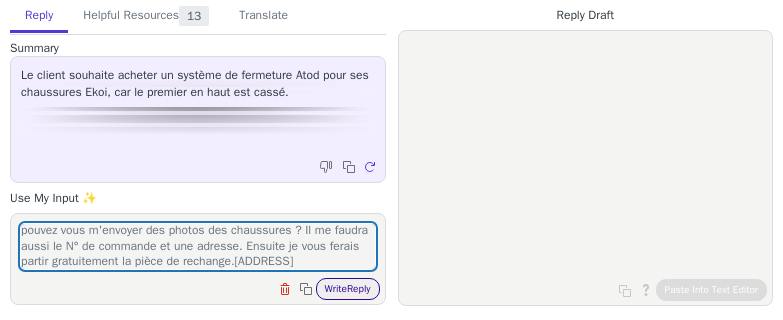 click on "Write  Reply" at bounding box center (348, 289) 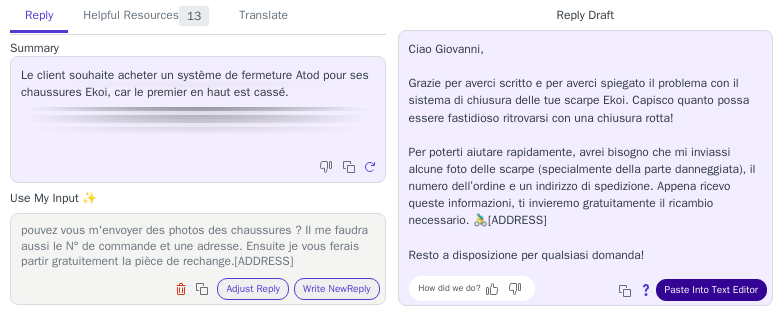 click on "Paste Into Text Editor" at bounding box center [711, 290] 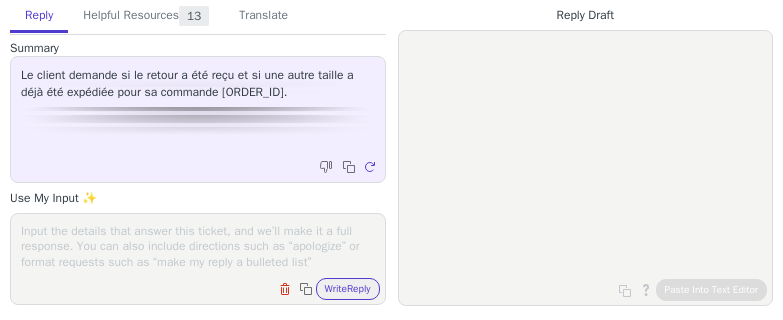 scroll, scrollTop: 0, scrollLeft: 0, axis: both 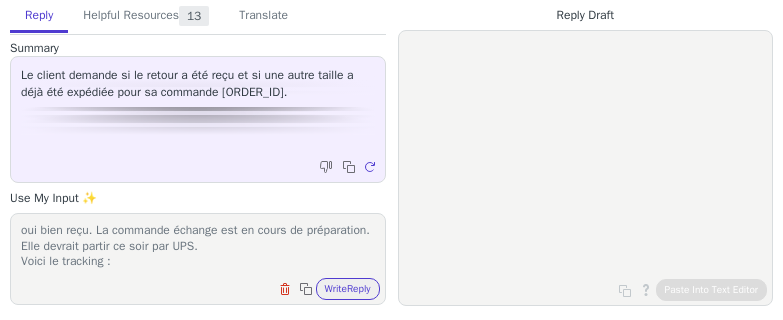 paste on "[TRACKING_NUMBER]" 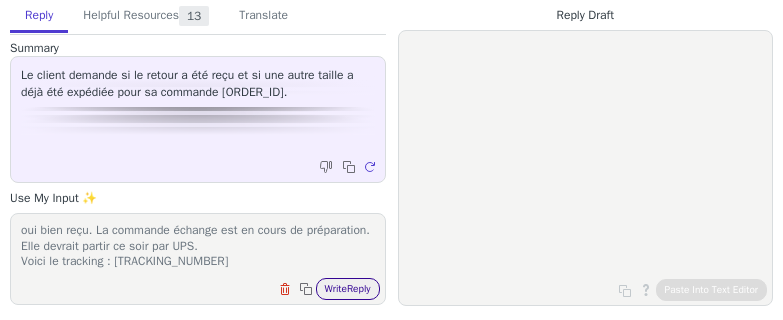 type on "Bonjour,
oui bien reçu. La commande échange est en cours de préparation. Elle devrait partir ce soir par UPS.
Voici le tracking : [TRACKING_NUMBER]" 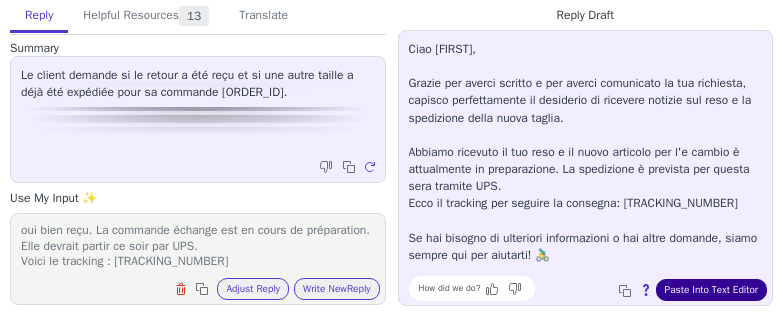 click on "Paste Into Text Editor" at bounding box center (711, 290) 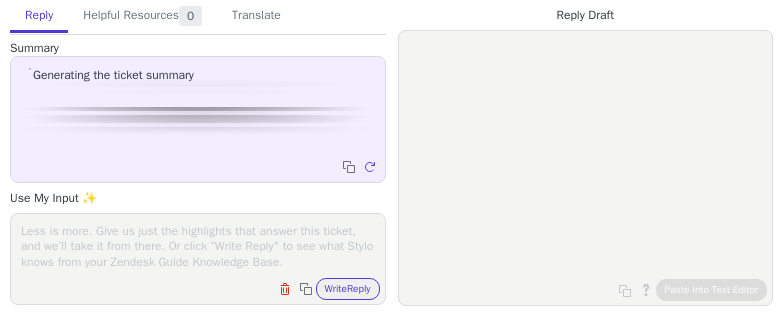 scroll, scrollTop: 0, scrollLeft: 0, axis: both 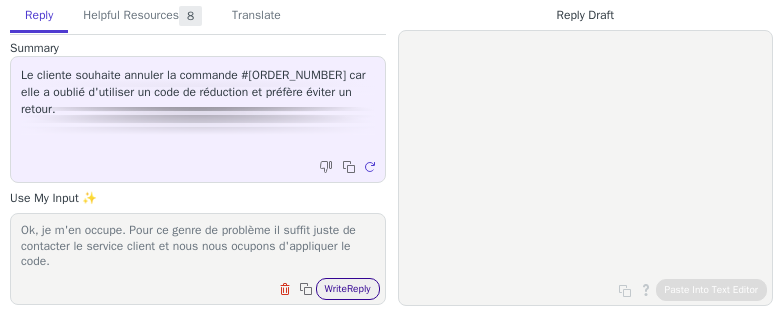 type on "BOnjour,
Ok, je m'en occupe. Pour ce genre de problème il suffit juste de contacter le service client et nous nous ocupons d'appliquer le code." 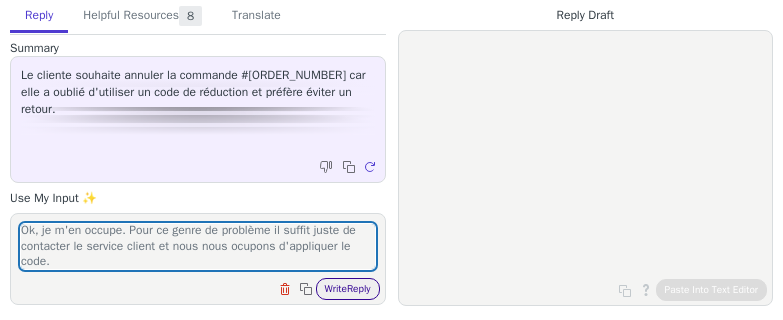 click on "Write  Reply" at bounding box center (348, 289) 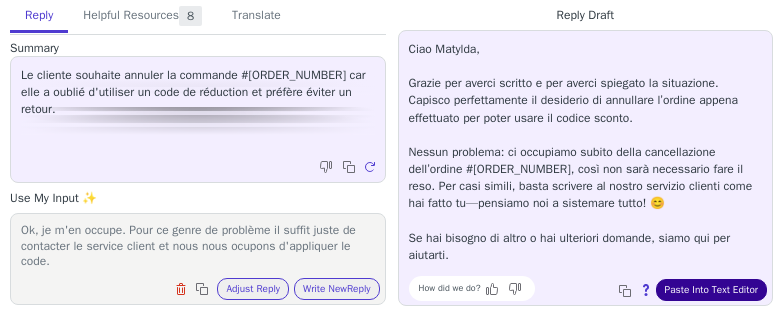 click on "Paste Into Text Editor" at bounding box center [711, 290] 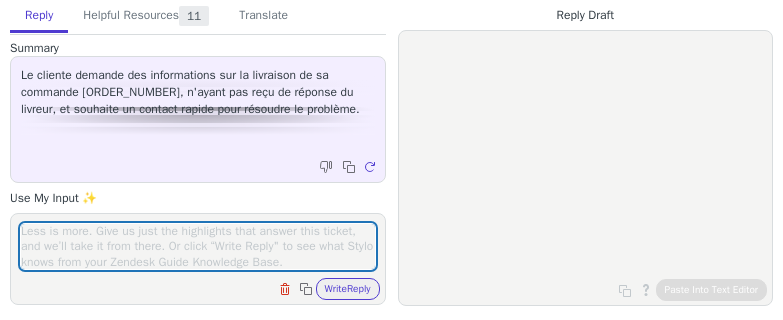 click at bounding box center [198, 246] 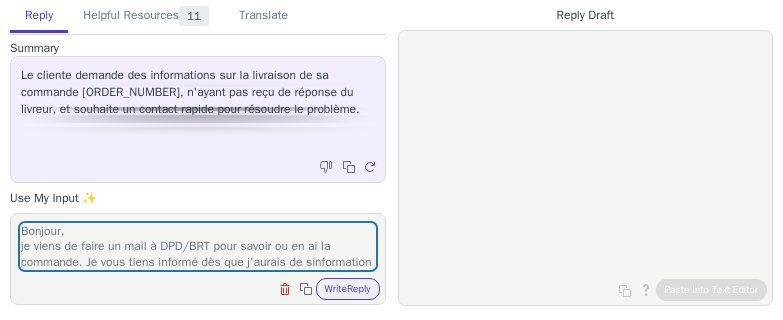 scroll, scrollTop: 16, scrollLeft: 0, axis: vertical 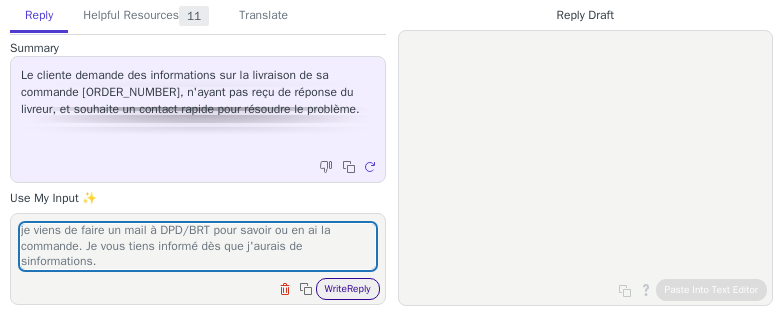 type on "Bonjour,
je viens de faire un mail à DPD/BRT pour savoir ou en ai la commande. Je vous tiens informé dès que j'aurais de sinformations." 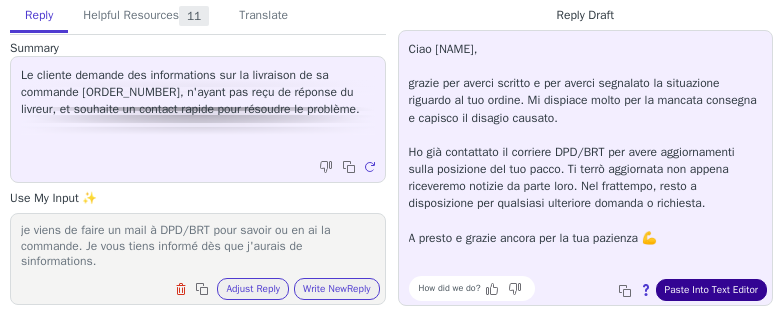 click on "Paste Into Text Editor" at bounding box center (711, 290) 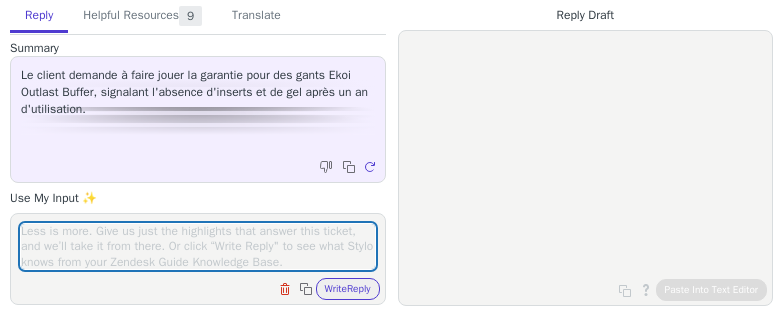 click at bounding box center (198, 246) 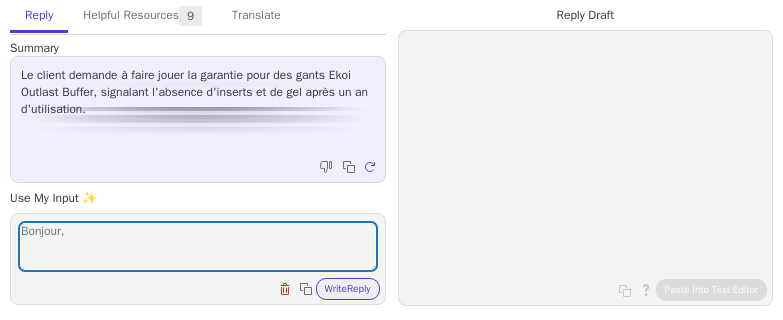 scroll, scrollTop: 0, scrollLeft: 0, axis: both 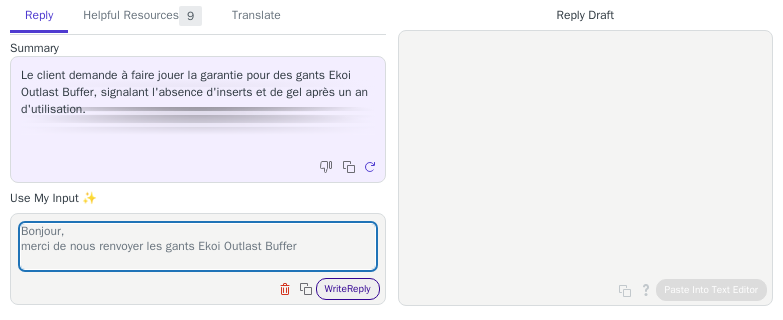 type on "Bonjour,
merci de nous renvoyer les gants Ekoi Outlast Buffer" 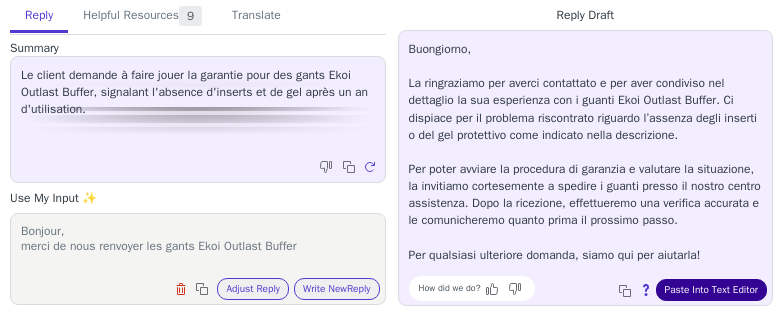 click on "Paste Into Text Editor" at bounding box center [711, 290] 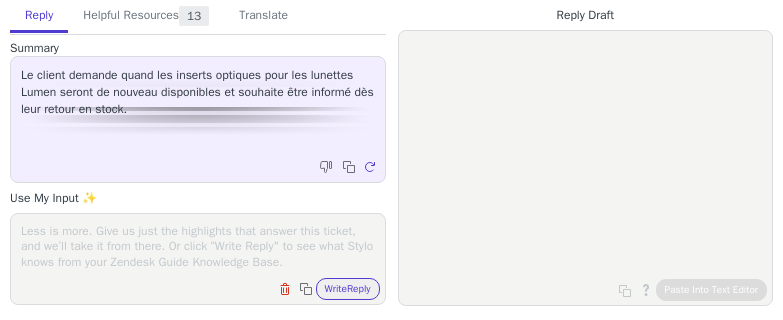 scroll, scrollTop: 0, scrollLeft: 0, axis: both 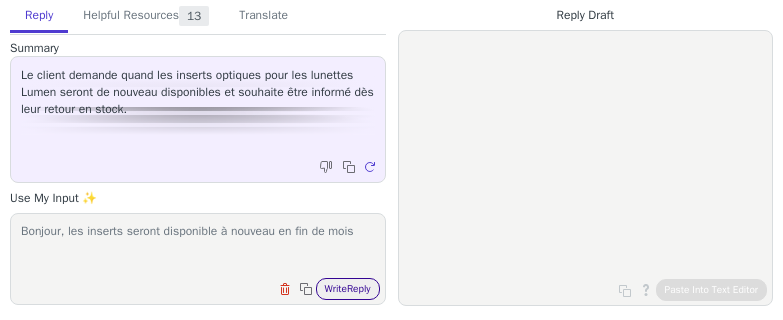 type on "Bonjour, les inserts seront disponible à nouveau en fin de mois" 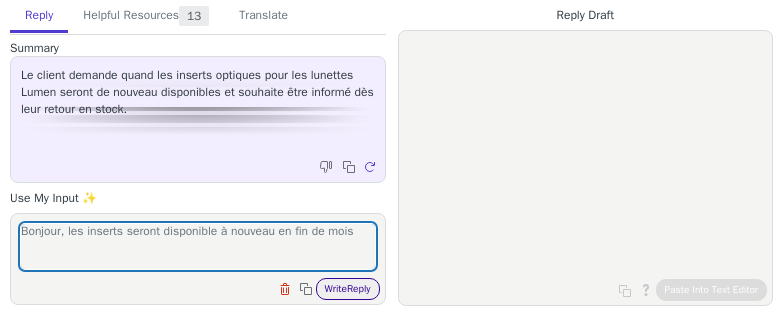 click on "Write  Reply" at bounding box center [348, 289] 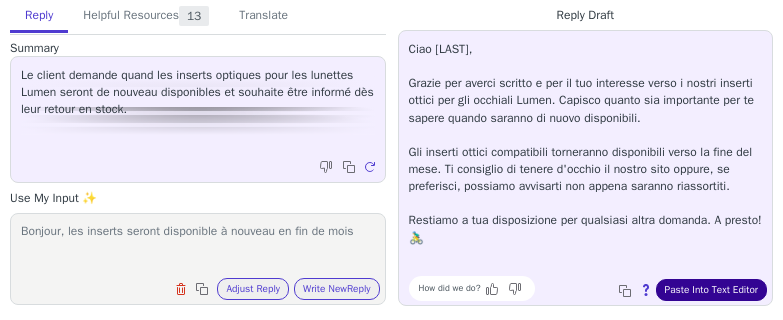 click on "Paste Into Text Editor" at bounding box center [711, 290] 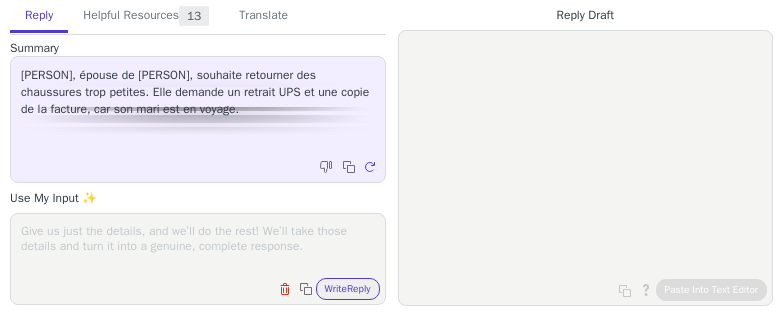 scroll, scrollTop: 0, scrollLeft: 0, axis: both 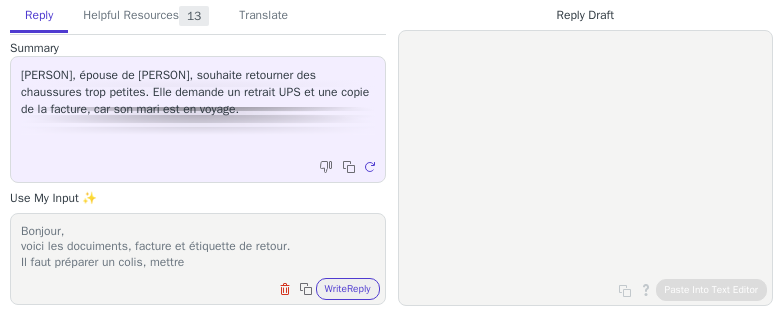 click on "Bonjour,
voici les docuiments, facture et étiquette de retour.
Il faut préparer un colis, mettre" at bounding box center [198, 246] 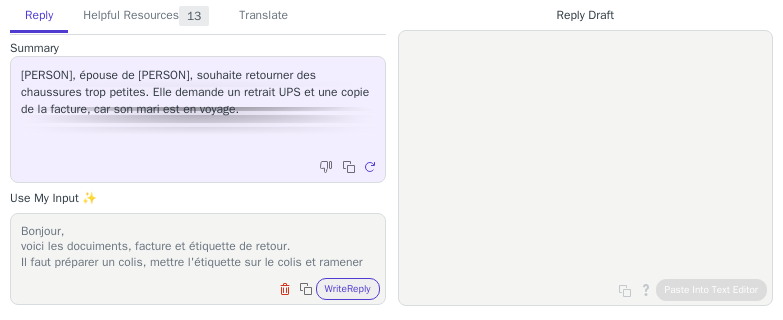 scroll, scrollTop: 16, scrollLeft: 0, axis: vertical 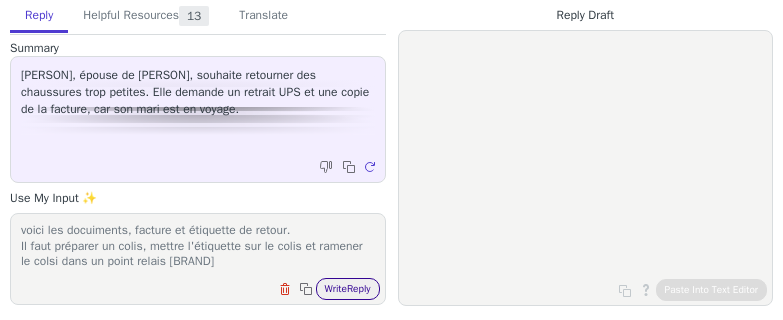 type on "Bonjour,
voici les docuiments, facture et étiquette de retour.
Il faut préparer un colis, mettre l'étiquette sur le colis et ramener le colsi dans un point relais UPS" 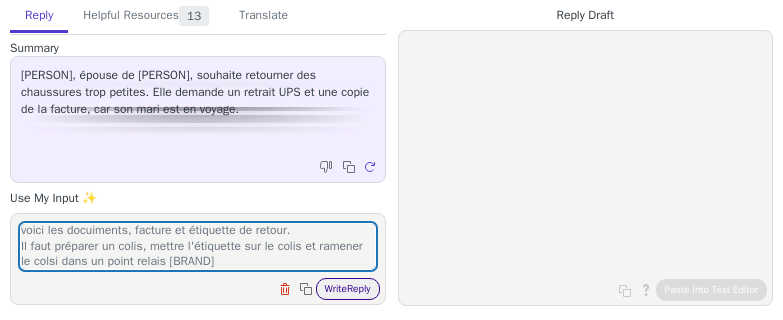 click on "Write  Reply" at bounding box center (348, 289) 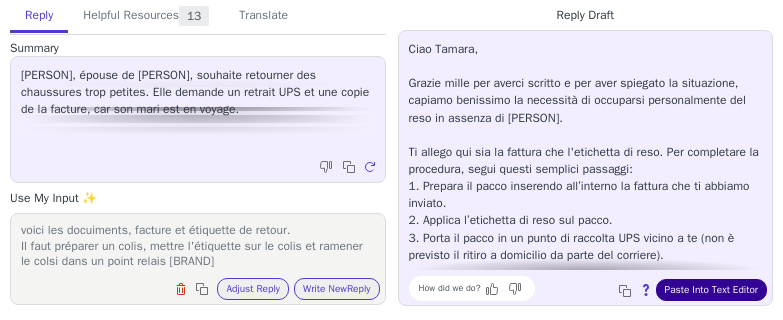 click on "Paste Into Text Editor" at bounding box center [711, 290] 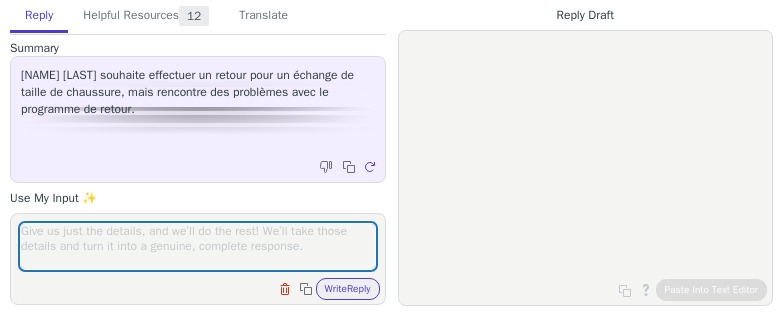 scroll, scrollTop: 0, scrollLeft: 0, axis: both 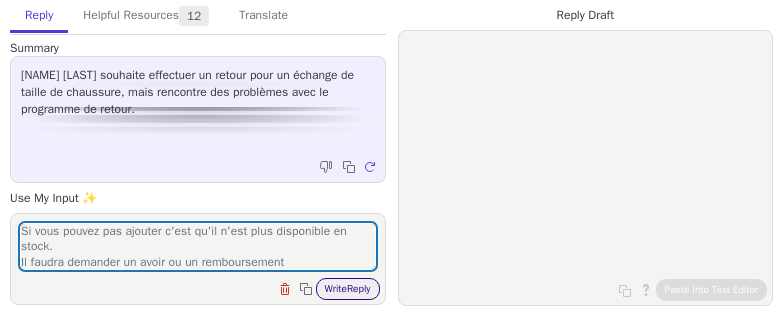 type on "Si vous pouvez pas ajouter c'est qu'il n'est plus disponible en stock.
Il faudra demander un avoir ou un remboursement" 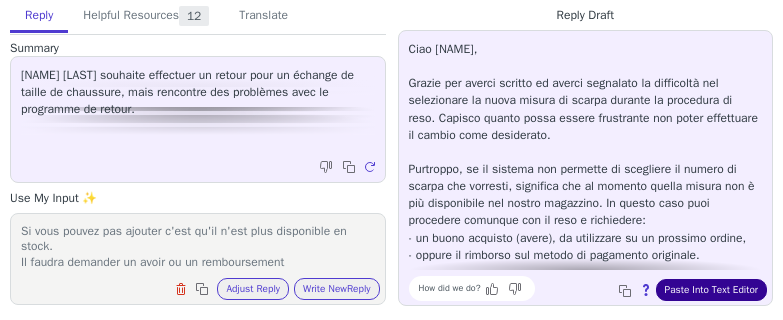 click on "Paste Into Text Editor" at bounding box center [711, 290] 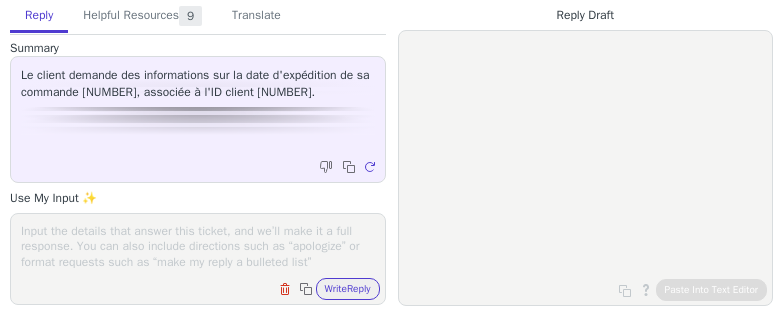 scroll, scrollTop: 0, scrollLeft: 0, axis: both 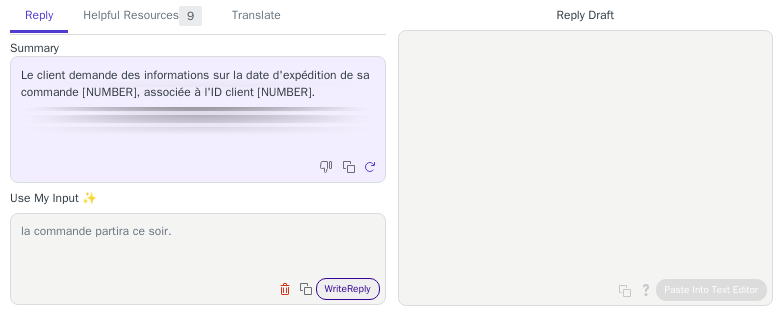 type on "la commande partira ce soir." 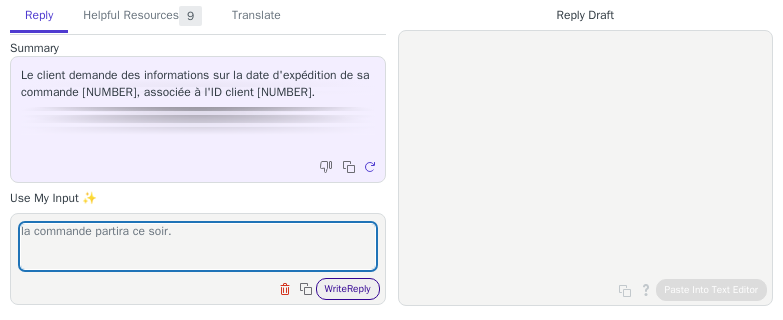 click on "Write  Reply" at bounding box center [348, 289] 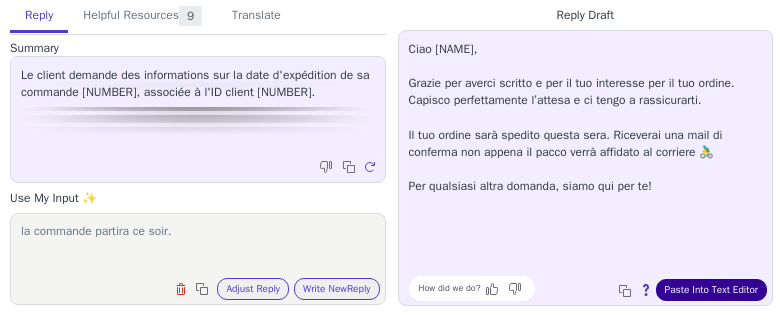 click on "Paste Into Text Editor" at bounding box center [711, 290] 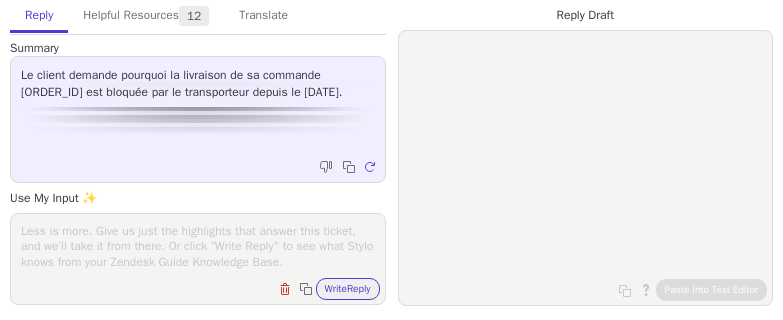 scroll, scrollTop: 0, scrollLeft: 0, axis: both 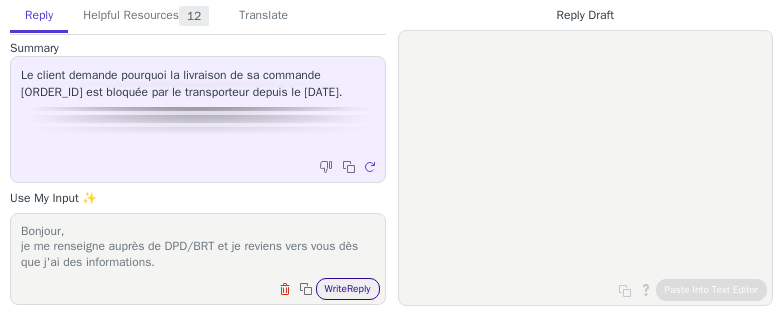 type on "Bonjour,
je me renseigne auprès de DPD/BRT et je reviens vers vous dès que j'ai des informations." 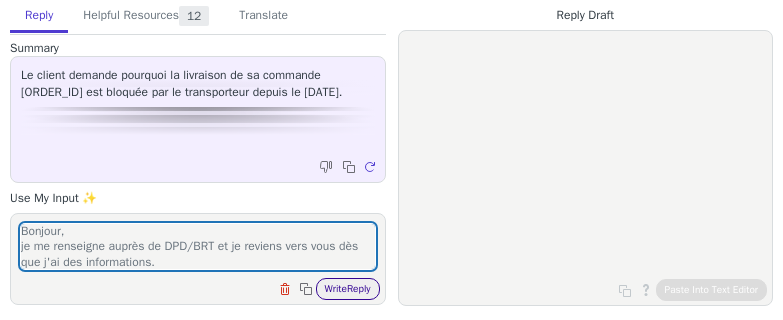 click on "Write  Reply" at bounding box center (348, 289) 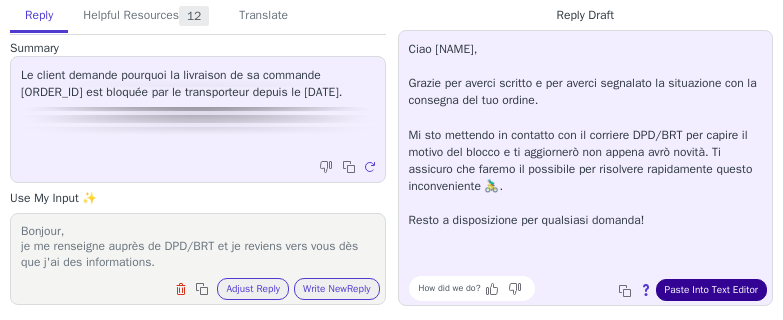 click on "Paste Into Text Editor" at bounding box center (711, 290) 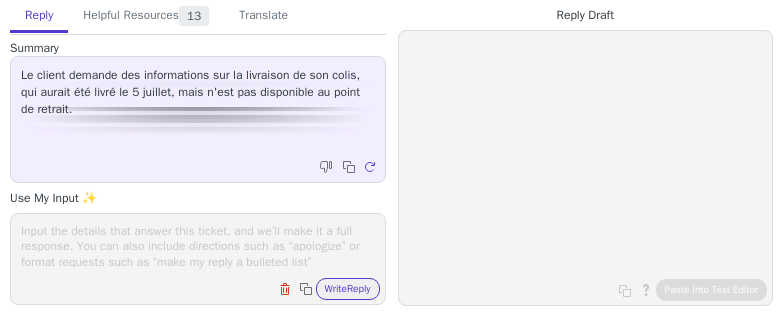 scroll, scrollTop: 0, scrollLeft: 0, axis: both 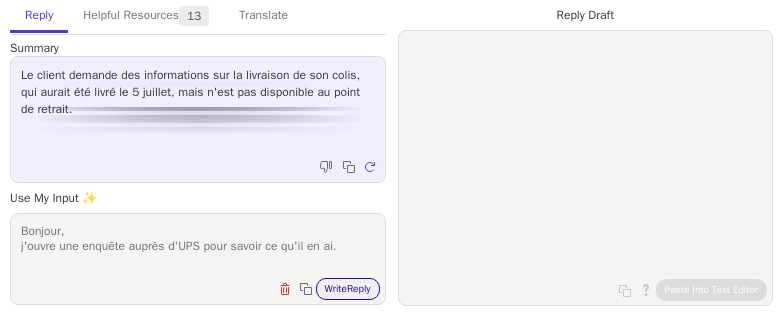 type on "Bonjour,
j'ouvre une enquête auprès d'UPS pour savoir ce qu'il en ai." 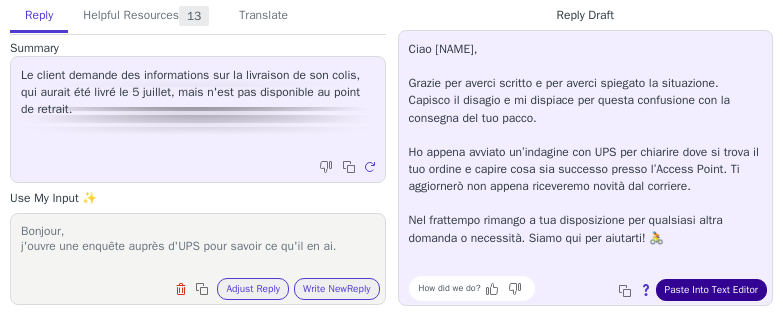click on "Paste Into Text Editor" at bounding box center (711, 290) 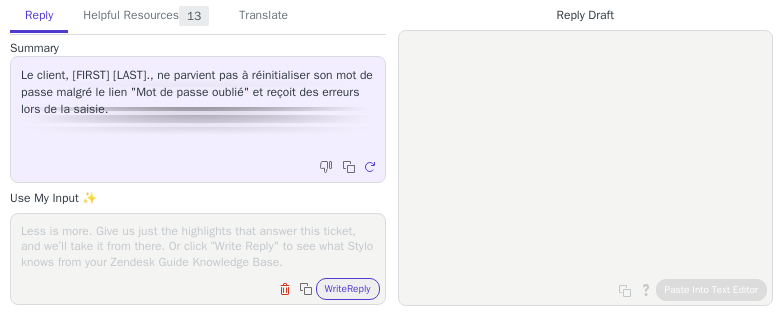 scroll, scrollTop: 0, scrollLeft: 0, axis: both 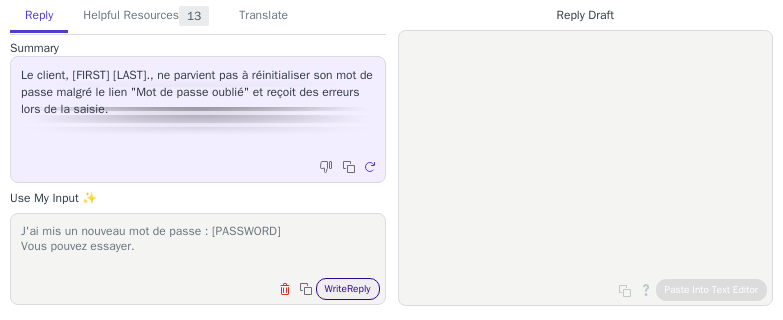type on "J'ai mis un nouveau mot de passe : [PASSWORD]
Vous pouvez essayer." 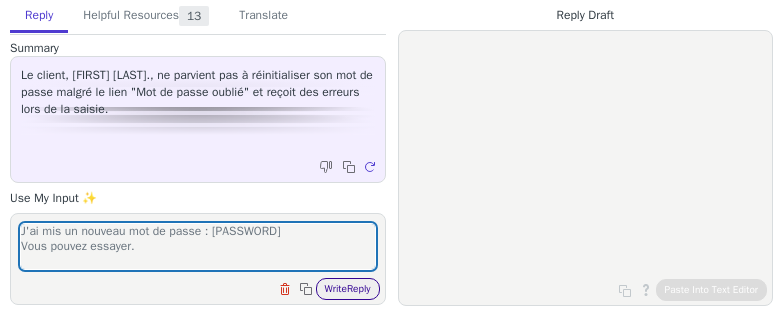 click on "Write  Reply" at bounding box center [348, 289] 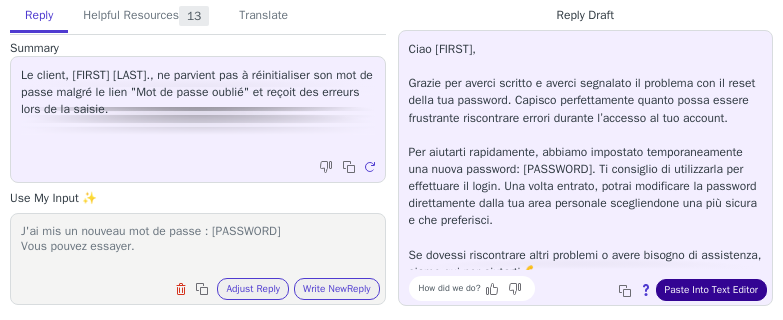 click on "Paste Into Text Editor" at bounding box center (711, 290) 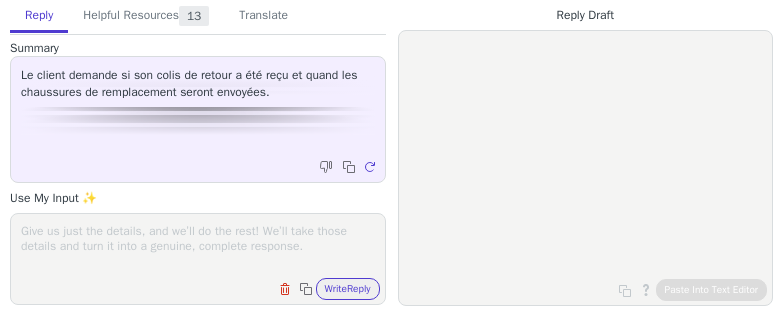 scroll, scrollTop: 0, scrollLeft: 0, axis: both 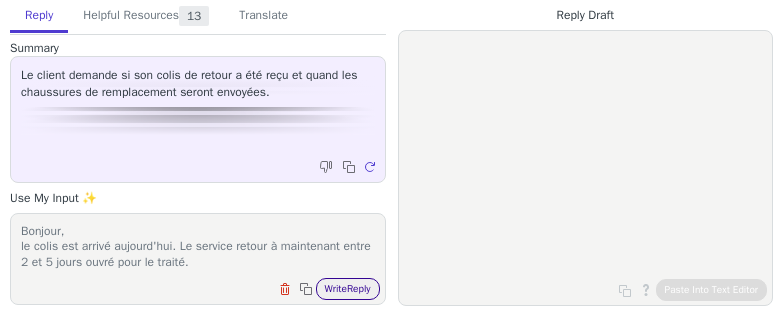 type on "Bonjour,
le colis est arrivé aujourd'hui. Le service retour à maintenant entre 2 et 5 jours ouvré pour le traité." 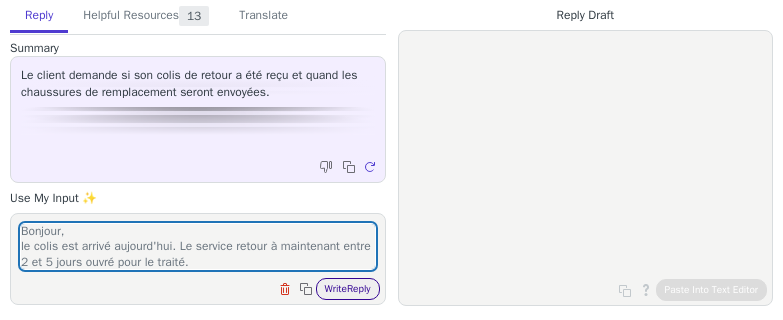 click on "Write  Reply" at bounding box center [348, 289] 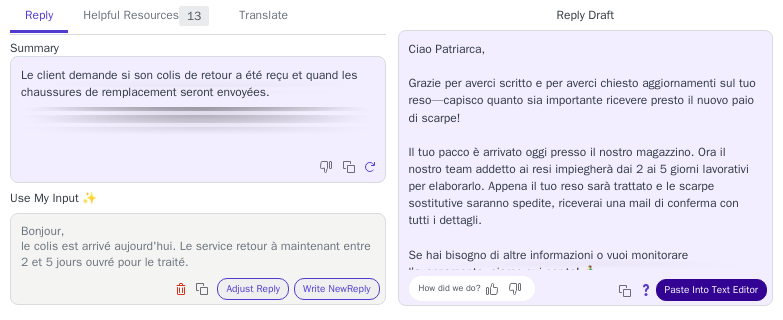 click on "Paste Into Text Editor" at bounding box center (711, 290) 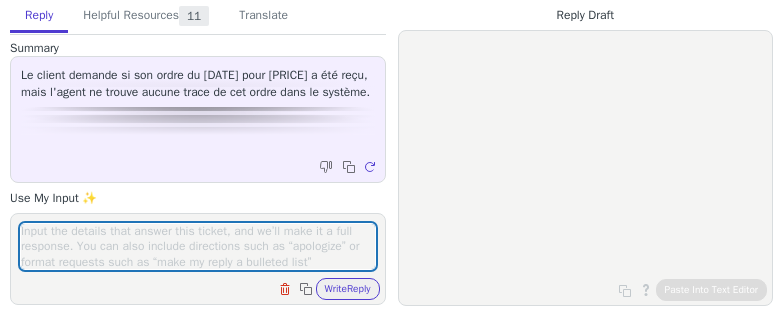click at bounding box center [198, 246] 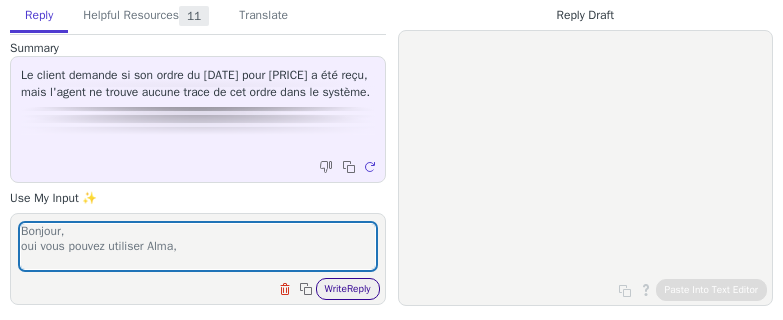 type on "Bonjour,
oui vous pouvez utiliser Alma," 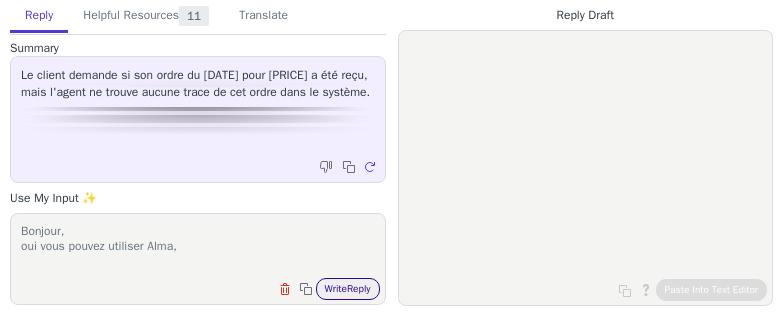 click on "Write  Reply" at bounding box center [348, 289] 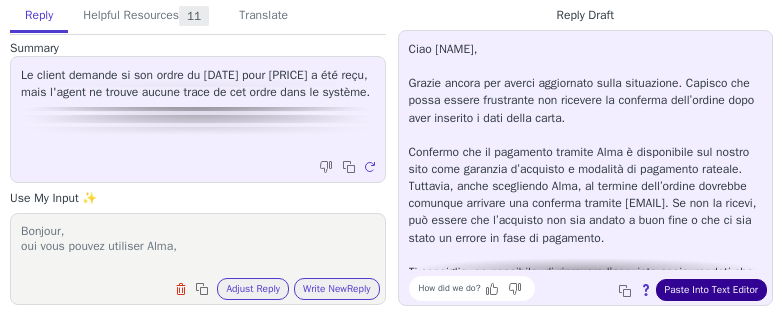 click on "Paste Into Text Editor" at bounding box center (711, 290) 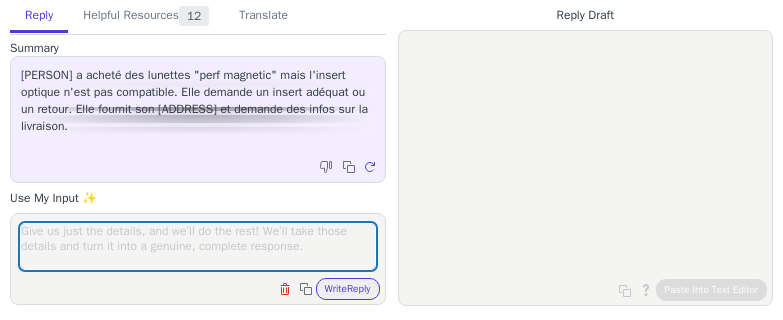 scroll, scrollTop: 0, scrollLeft: 0, axis: both 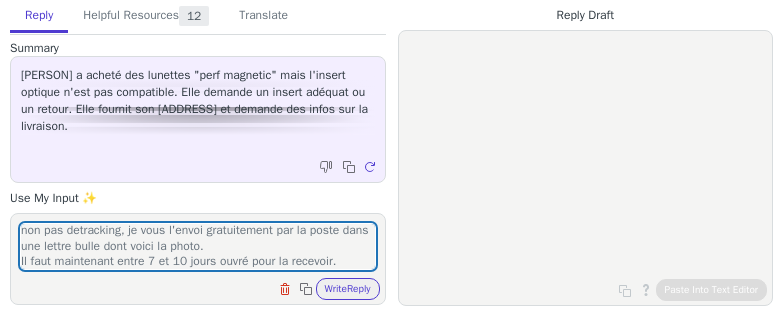 click on "Bonjour,
non pas detracking, je vous l'envoi gratuitement par la poste dans une lettre bulle dont voici la photo.
Il faut maintenant entre 7 et 10 jours ouvré pour la recevoir." at bounding box center (198, 246) 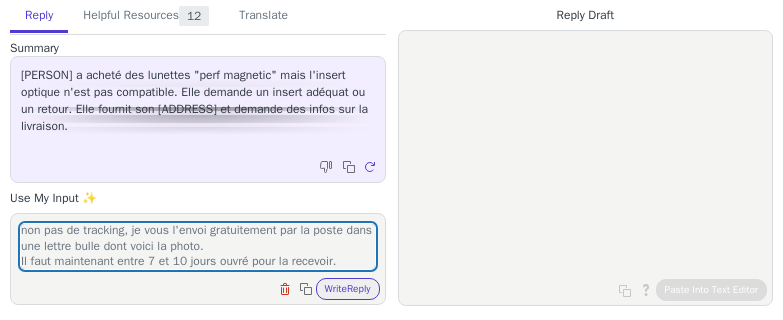 scroll, scrollTop: 14, scrollLeft: 0, axis: vertical 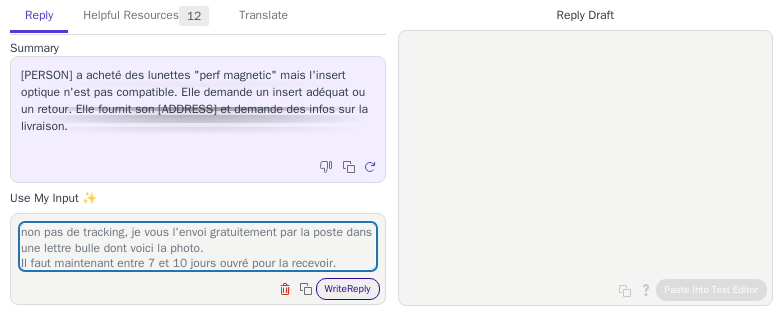 type on "Bonjour,
non pas de tracking, je vous l'envoi gratuitement par la poste dans une lettre bulle dont voici la photo.
Il faut maintenant entre 7 et 10 jours ouvré pour la recevoir." 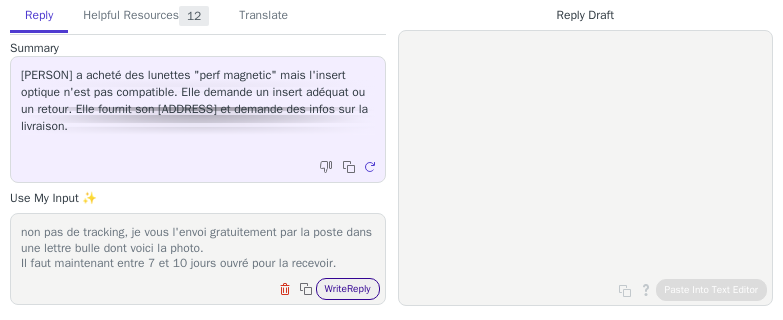 click on "Write  Reply" at bounding box center [348, 289] 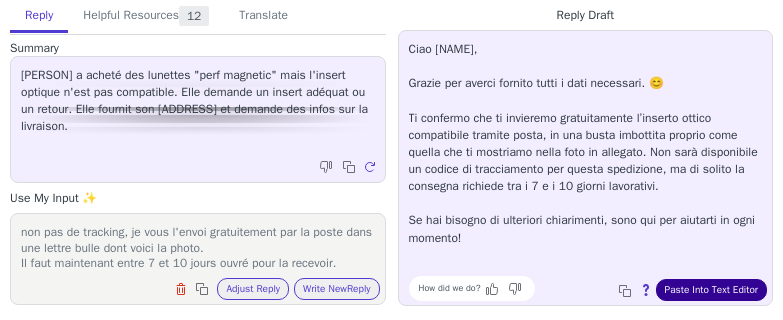 click on "Paste Into Text Editor" at bounding box center (711, 290) 